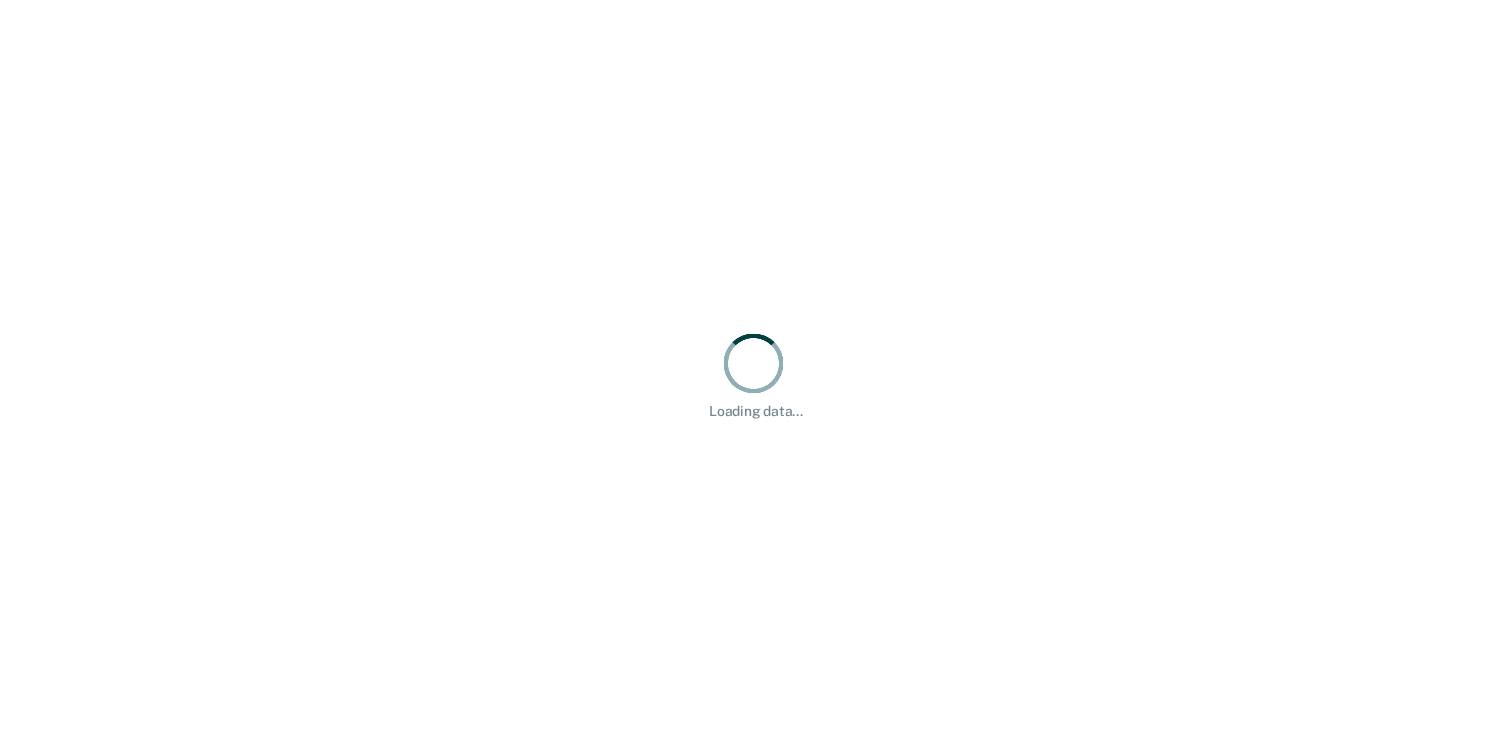 scroll, scrollTop: 0, scrollLeft: 0, axis: both 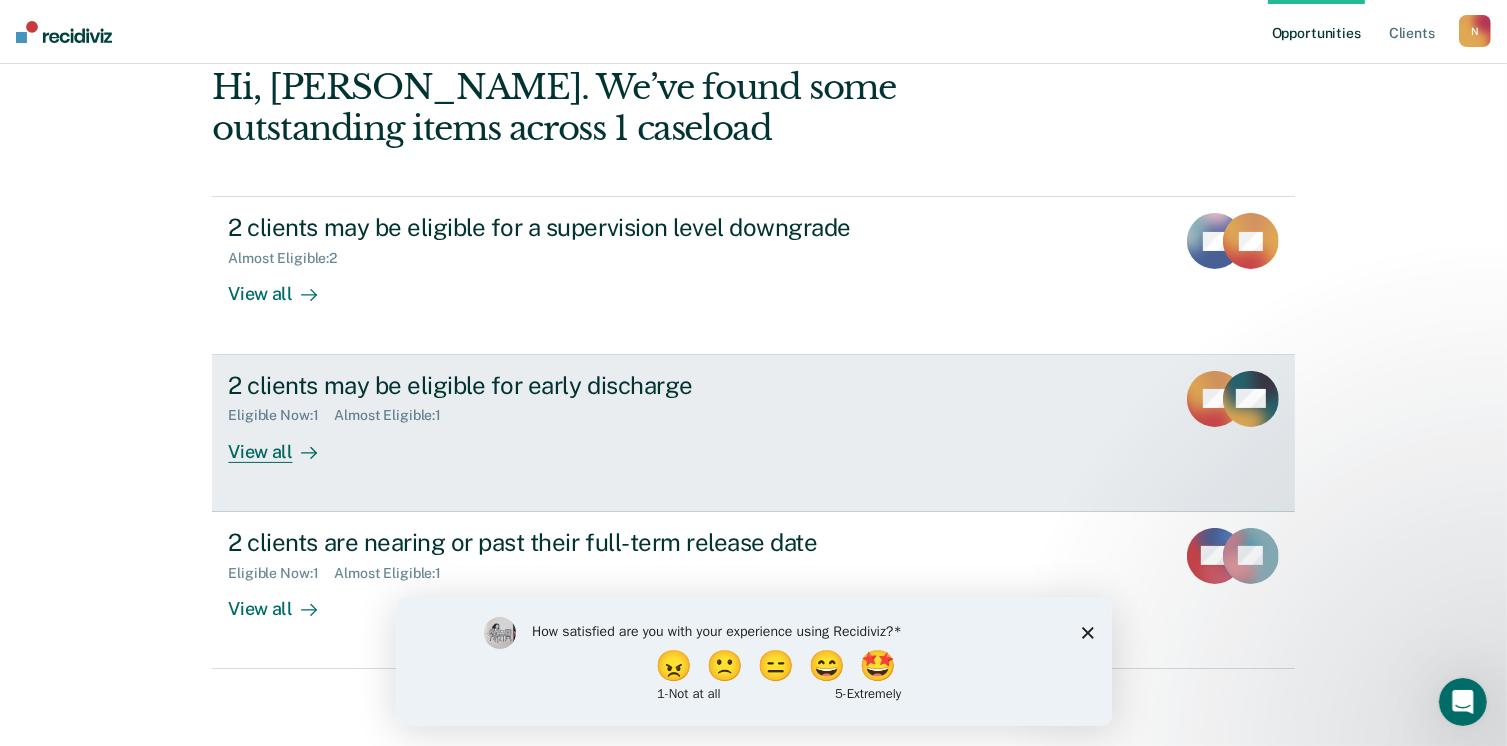 click on "View all" at bounding box center (284, 443) 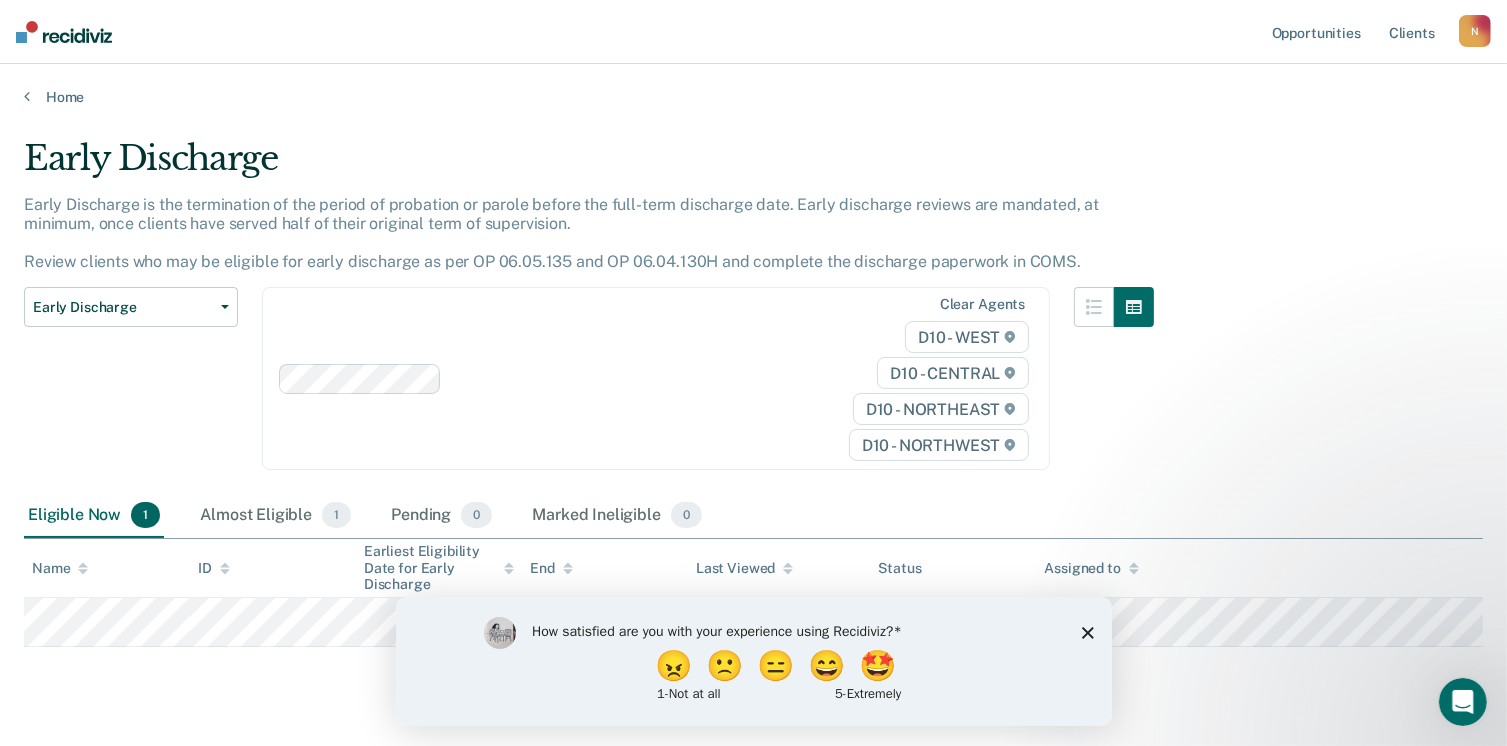 scroll, scrollTop: 42, scrollLeft: 0, axis: vertical 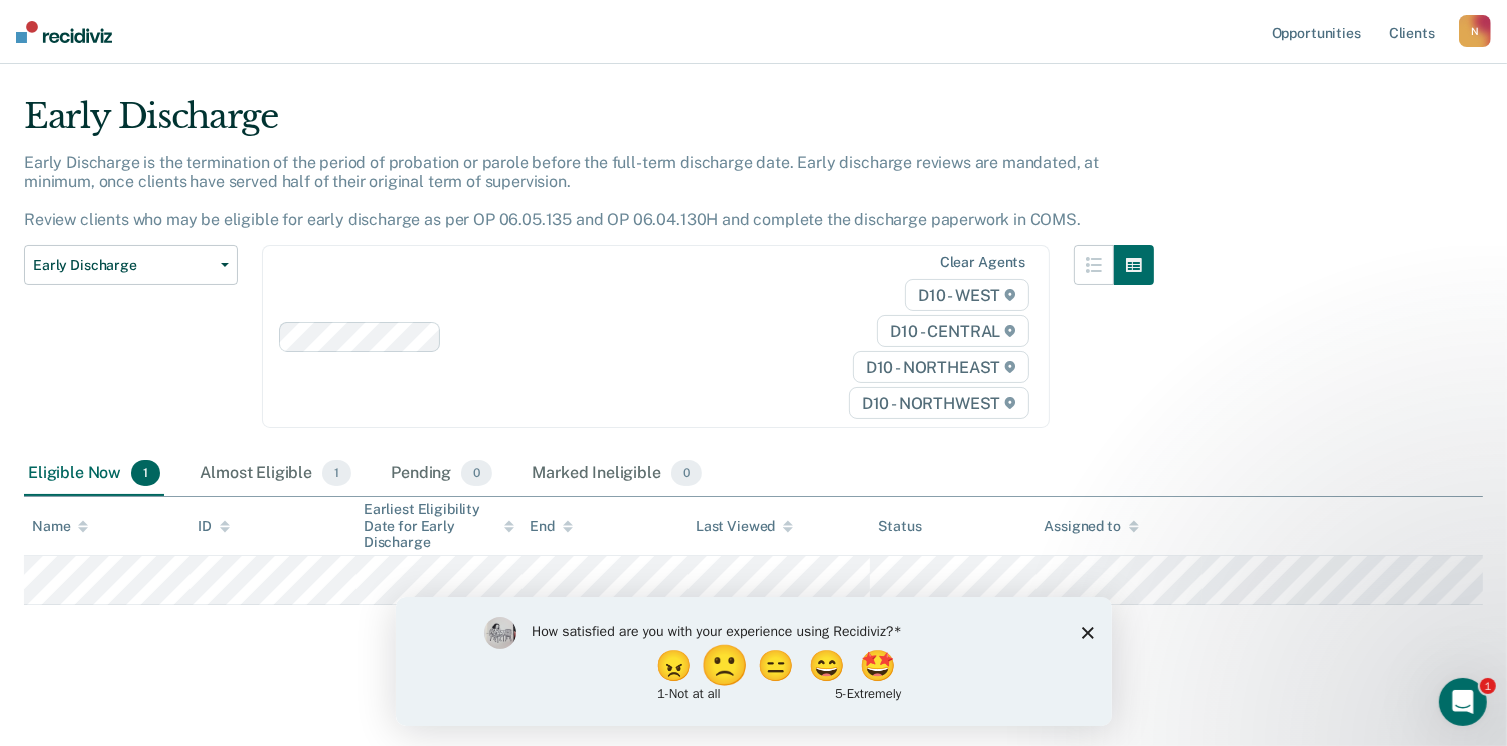 click on "🙁" at bounding box center [726, 665] 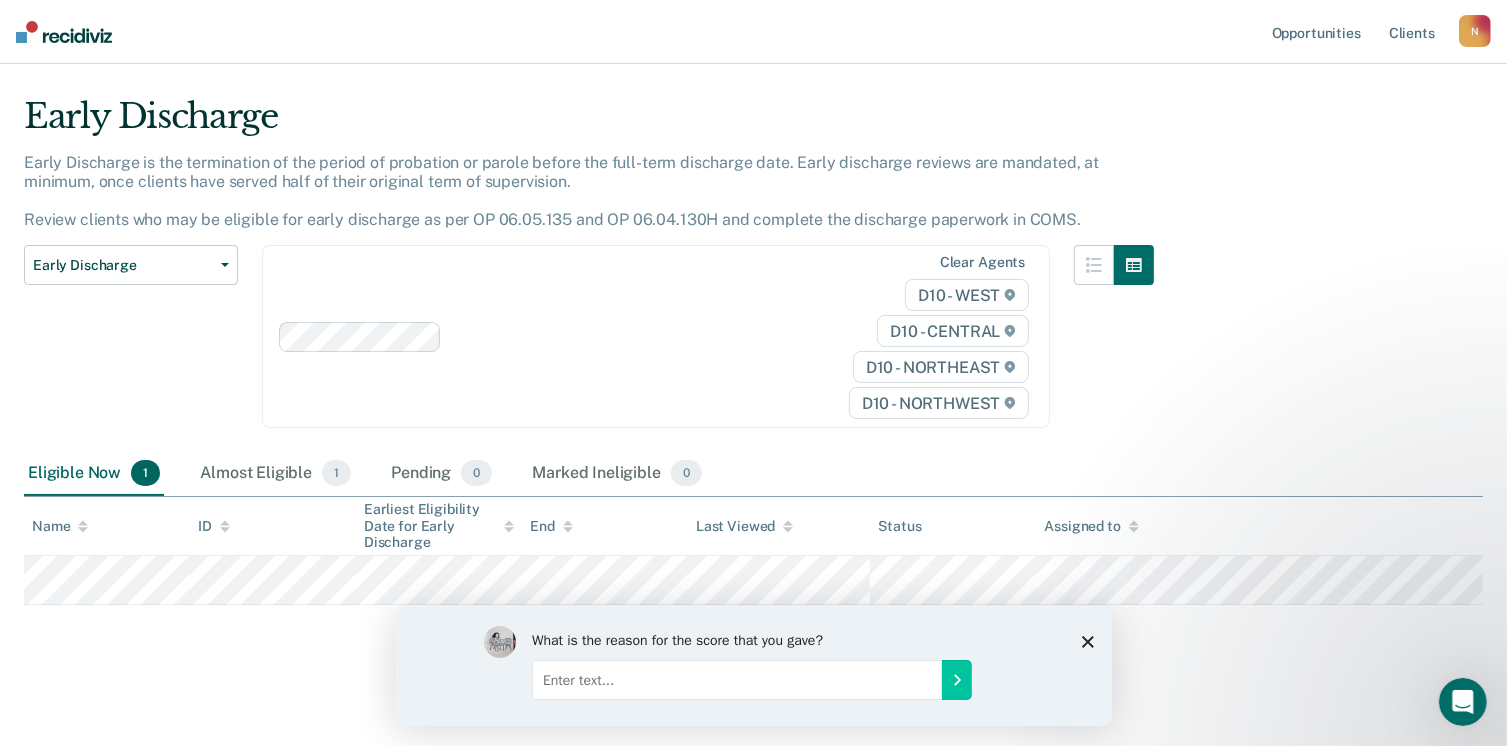 click at bounding box center [736, 679] 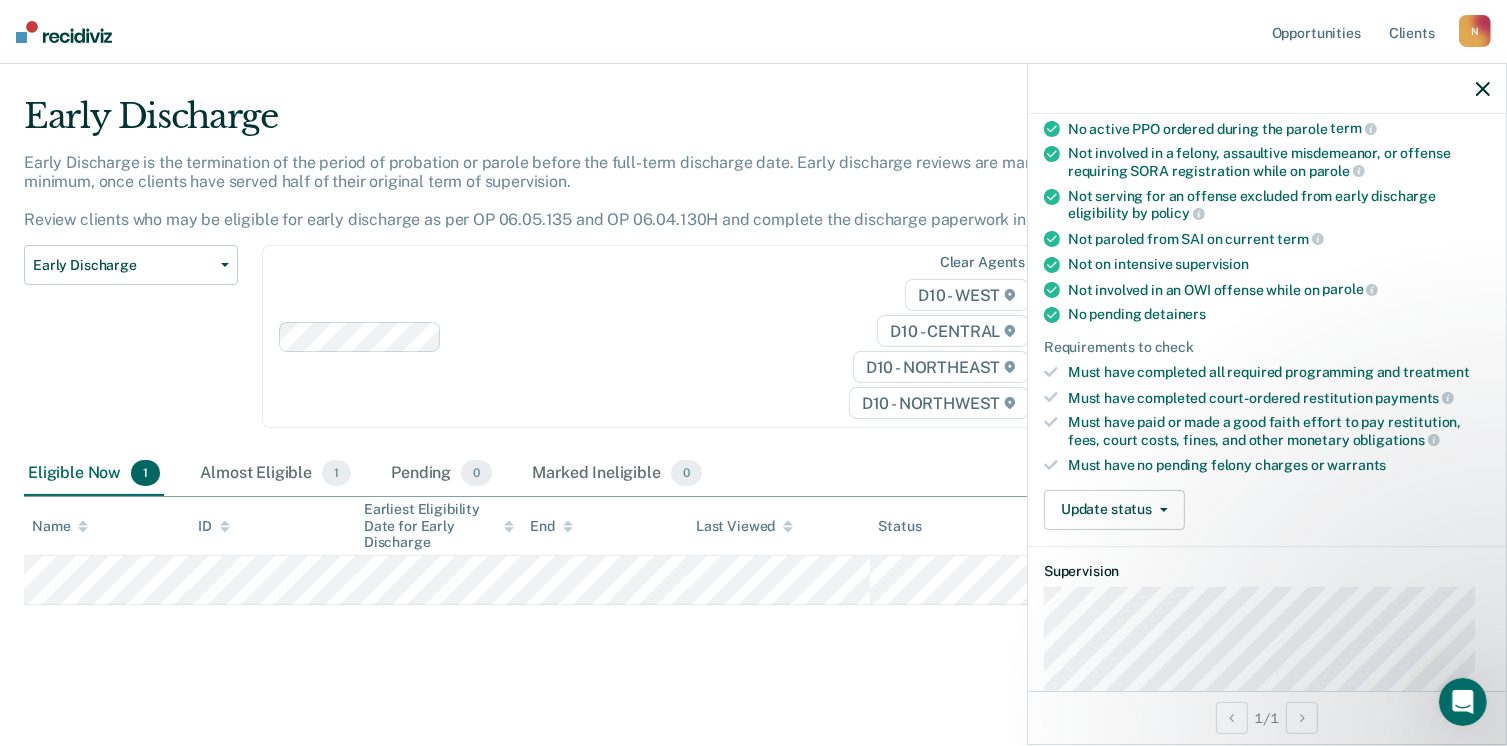 scroll, scrollTop: 300, scrollLeft: 0, axis: vertical 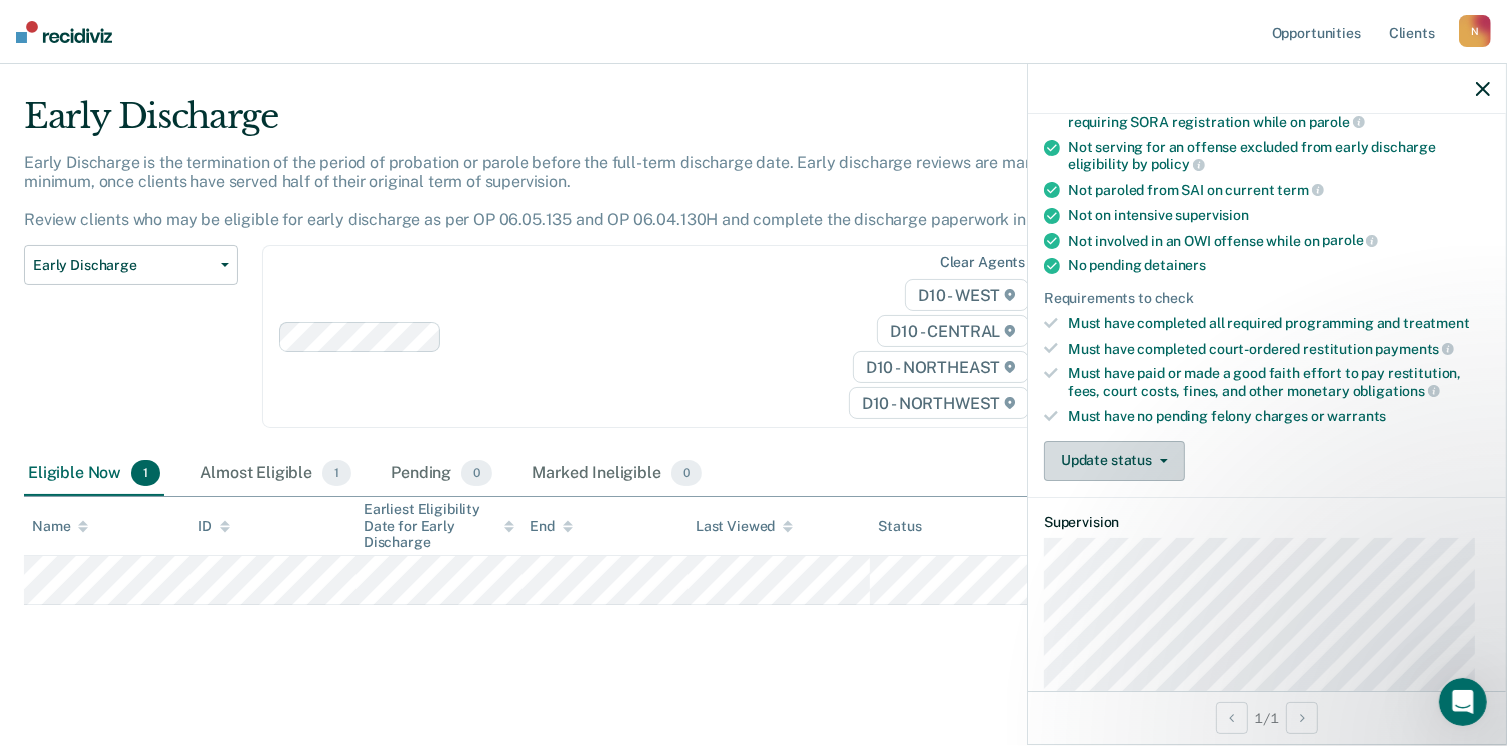 click on "Update status" at bounding box center (1114, 461) 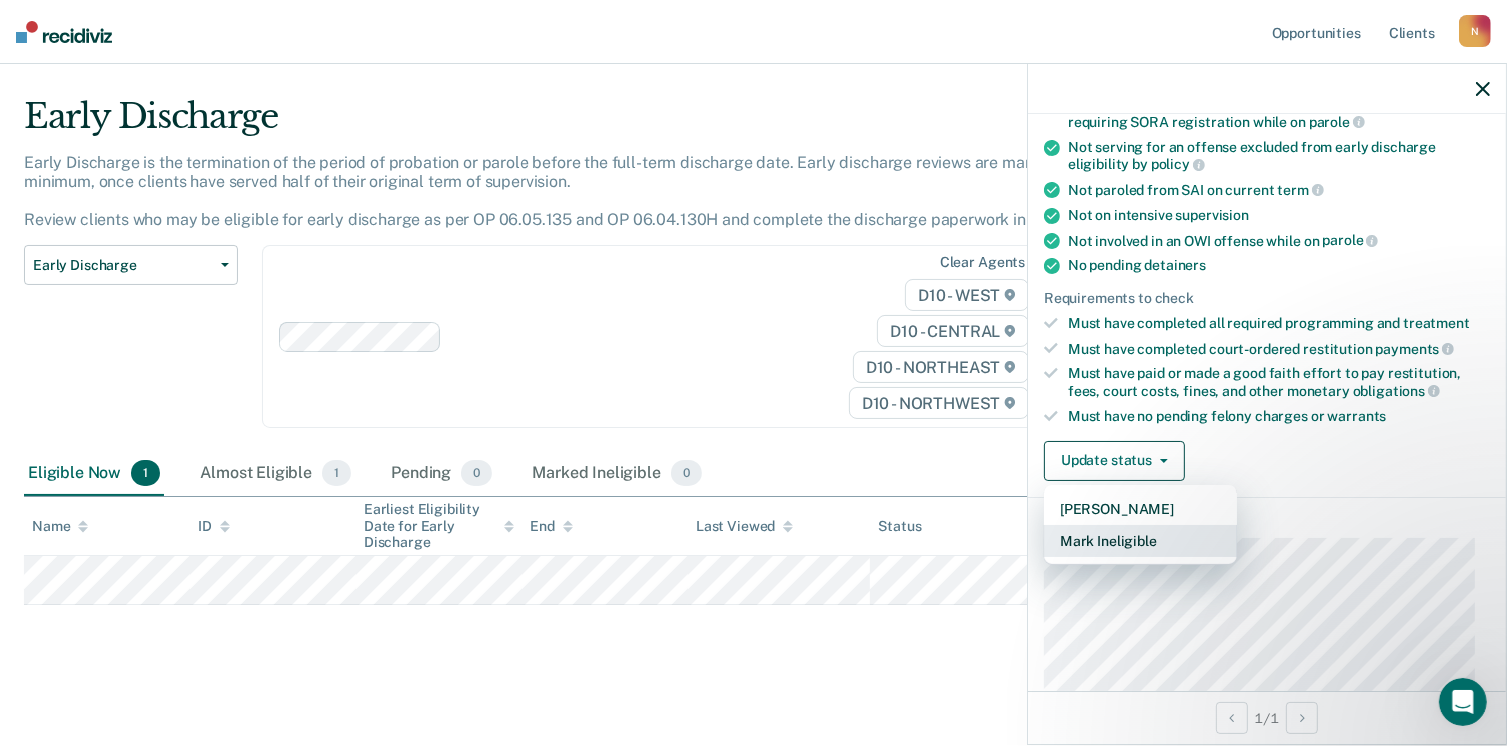 click on "Mark Ineligible" at bounding box center [1140, 541] 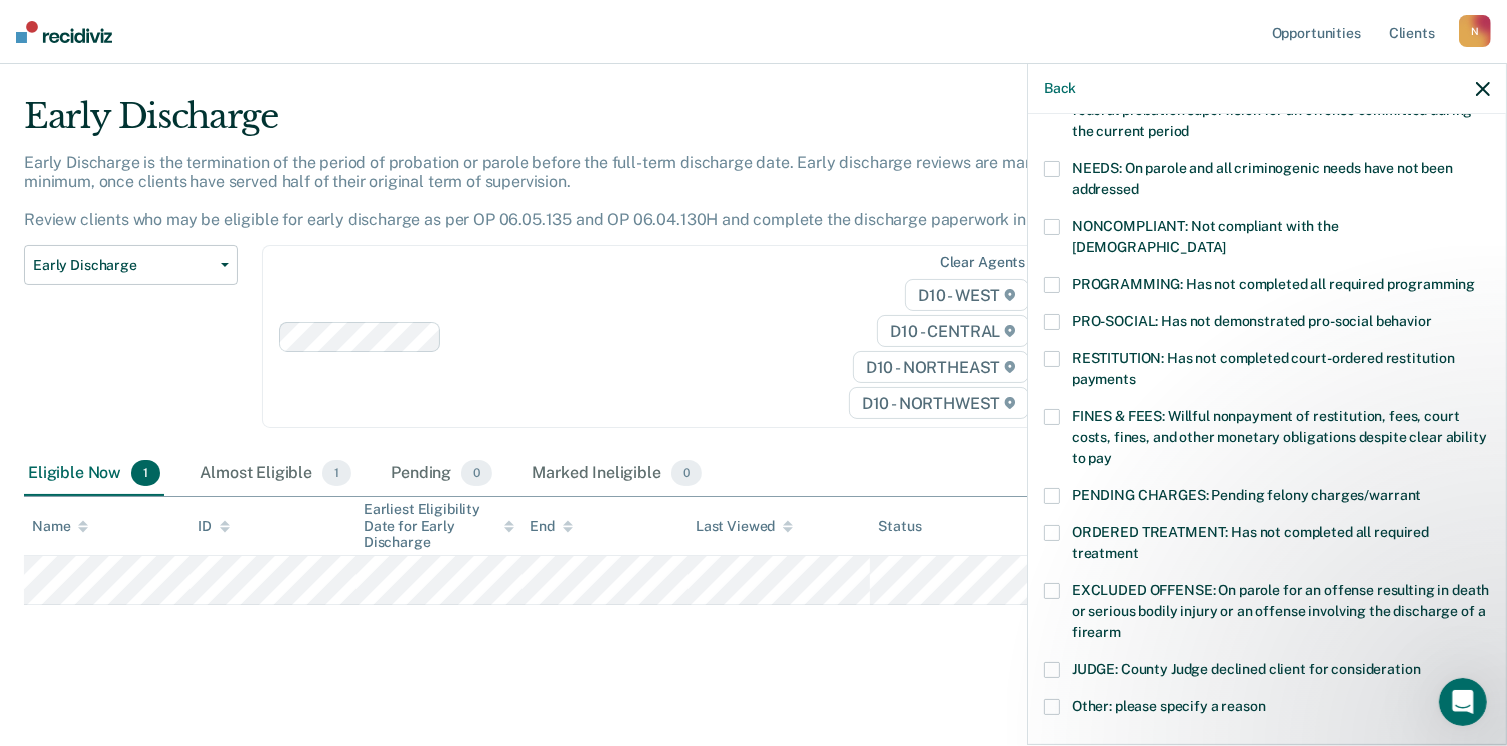 click at bounding box center [1052, 707] 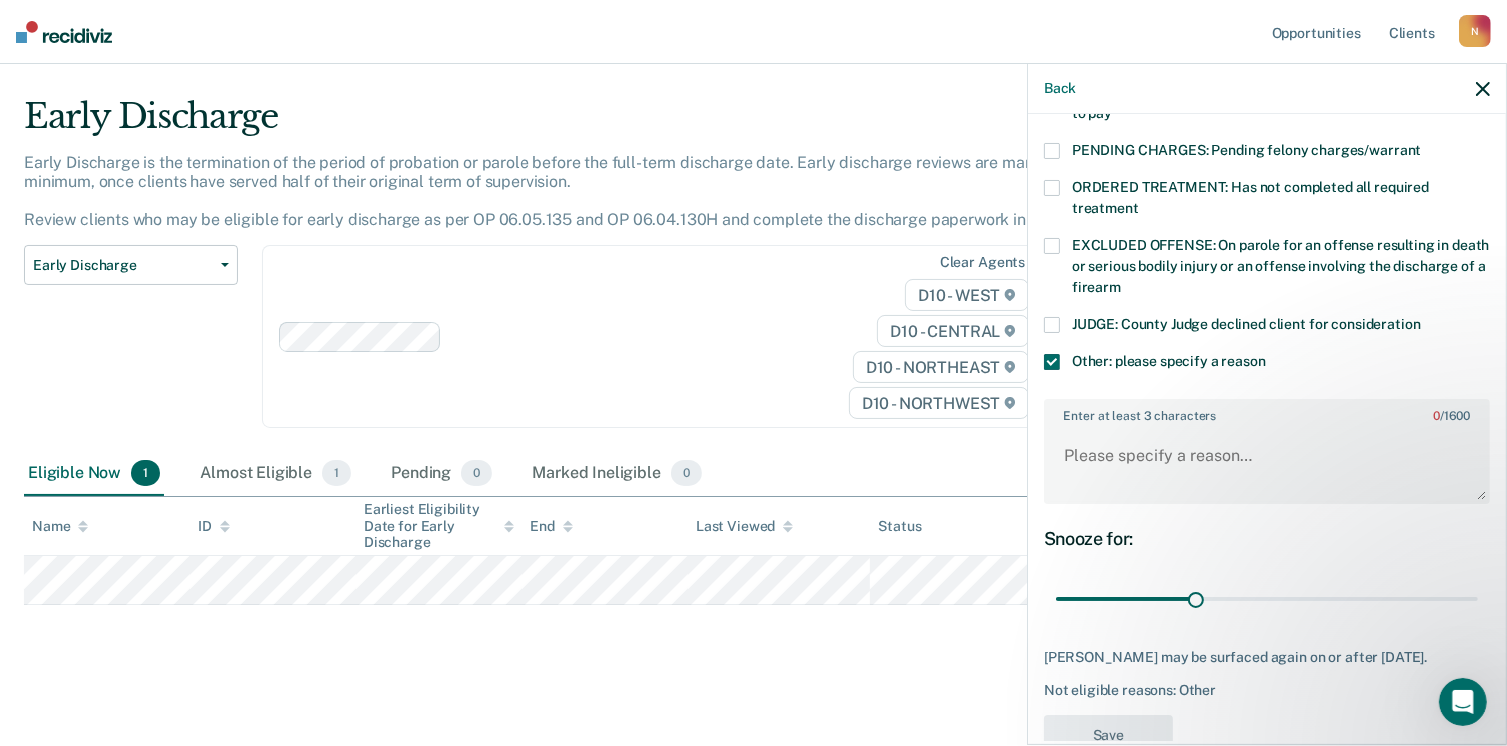 scroll, scrollTop: 670, scrollLeft: 0, axis: vertical 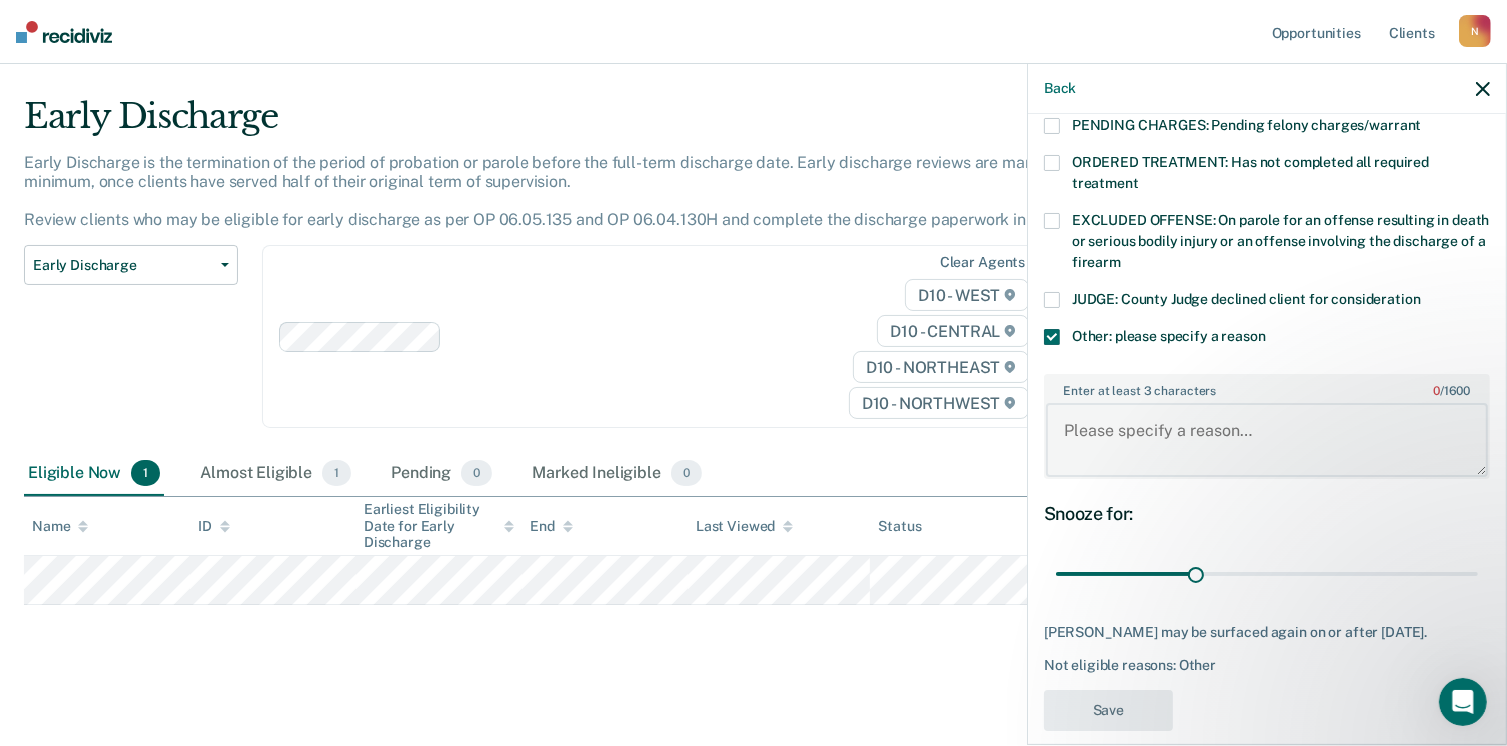 click on "Enter at least 3 characters 0  /  1600" at bounding box center (1267, 440) 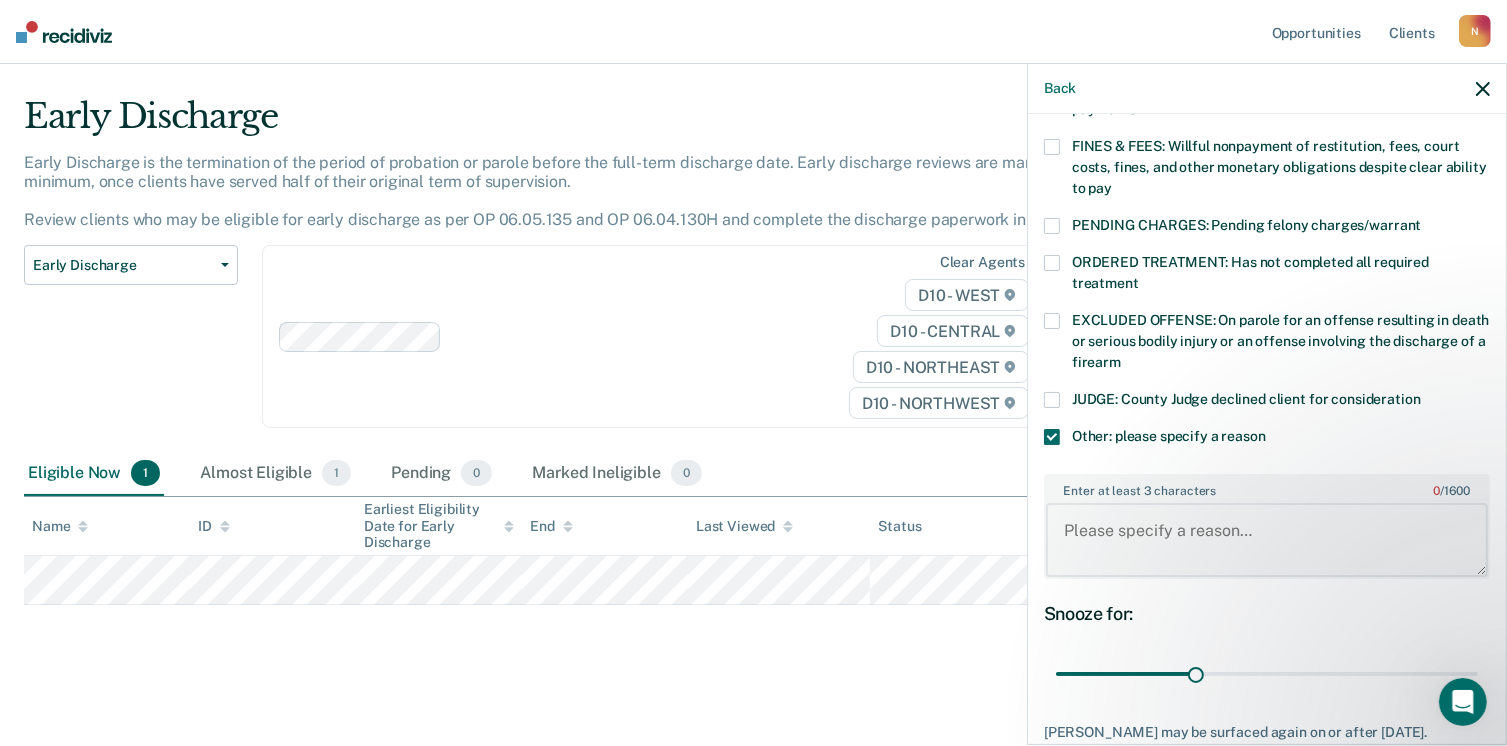 scroll, scrollTop: 470, scrollLeft: 0, axis: vertical 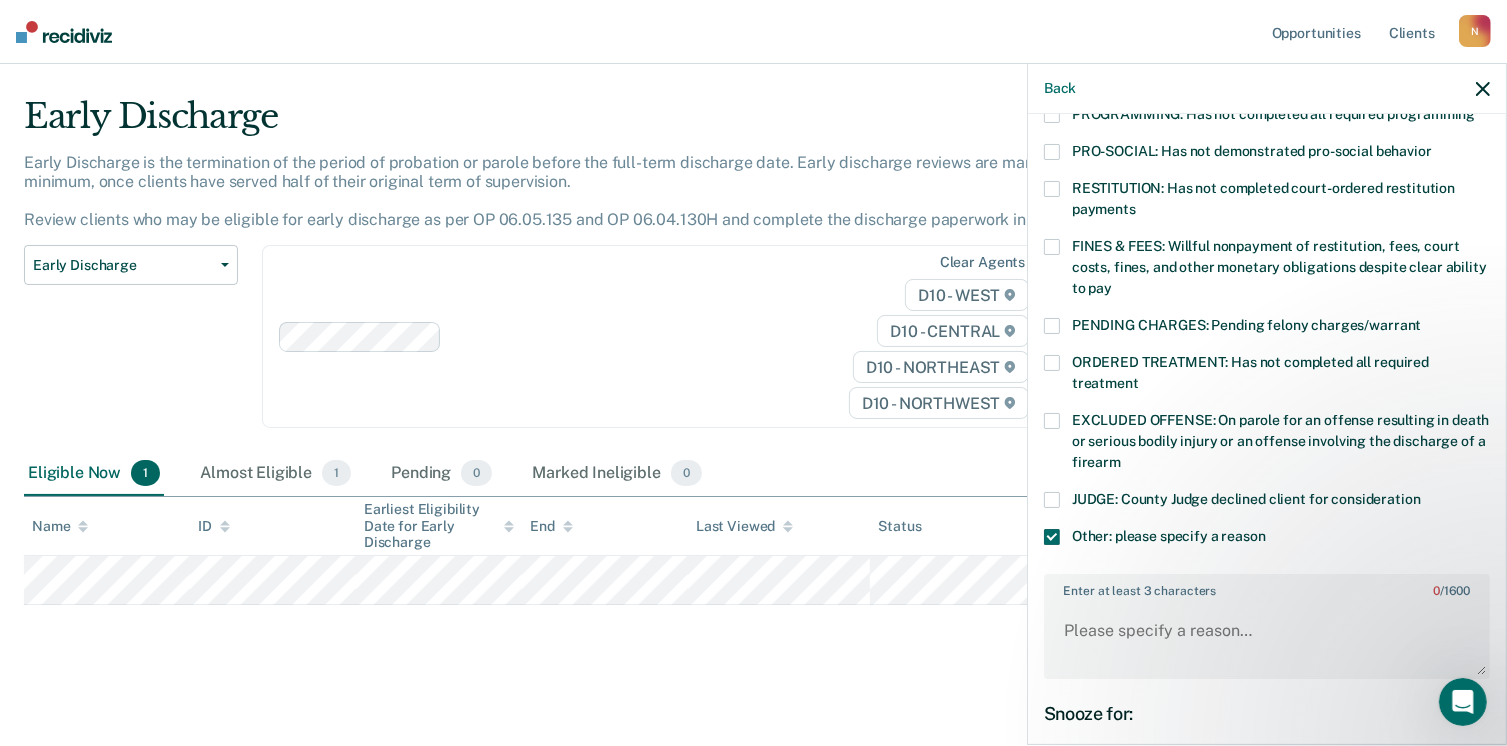 click at bounding box center [1052, 363] 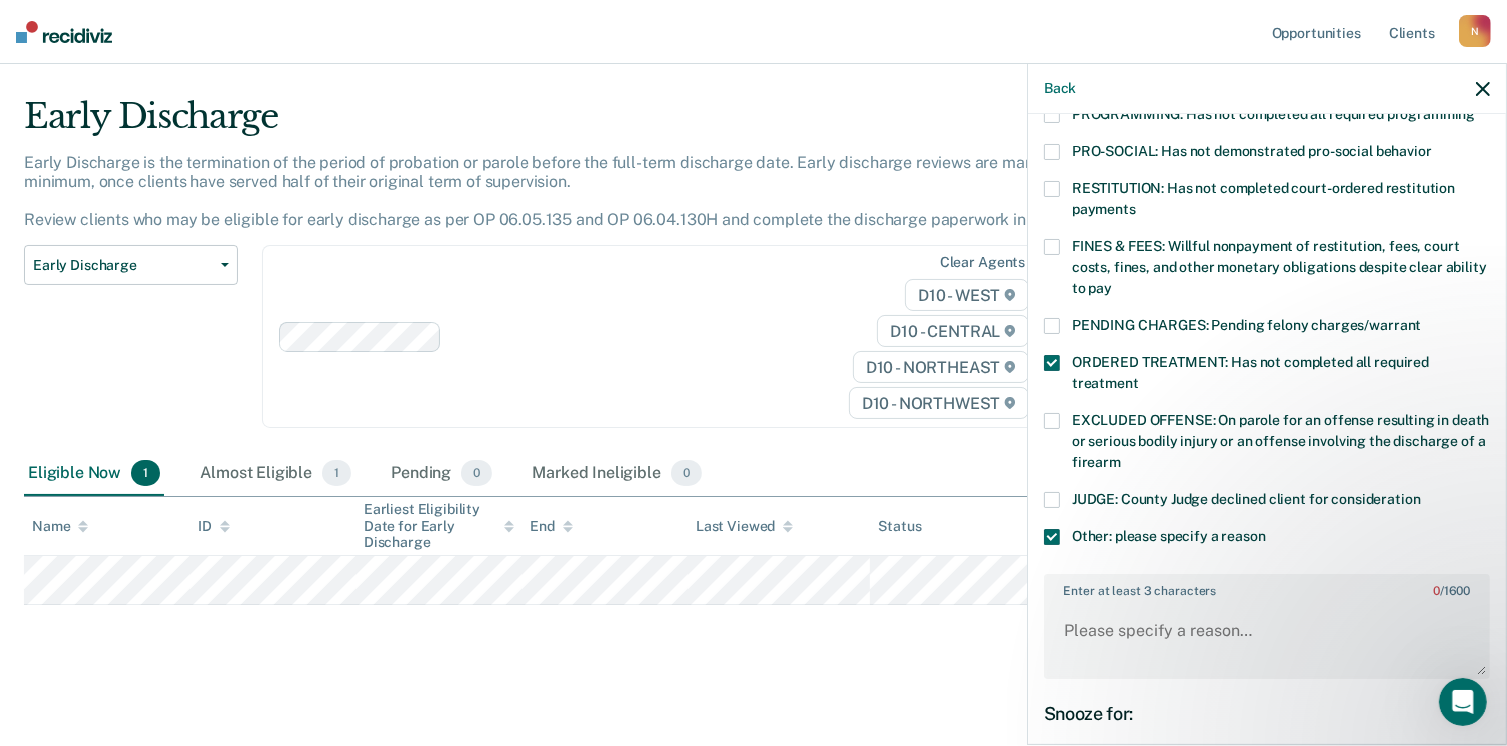 click on "Other: please specify a reason" at bounding box center (1267, 539) 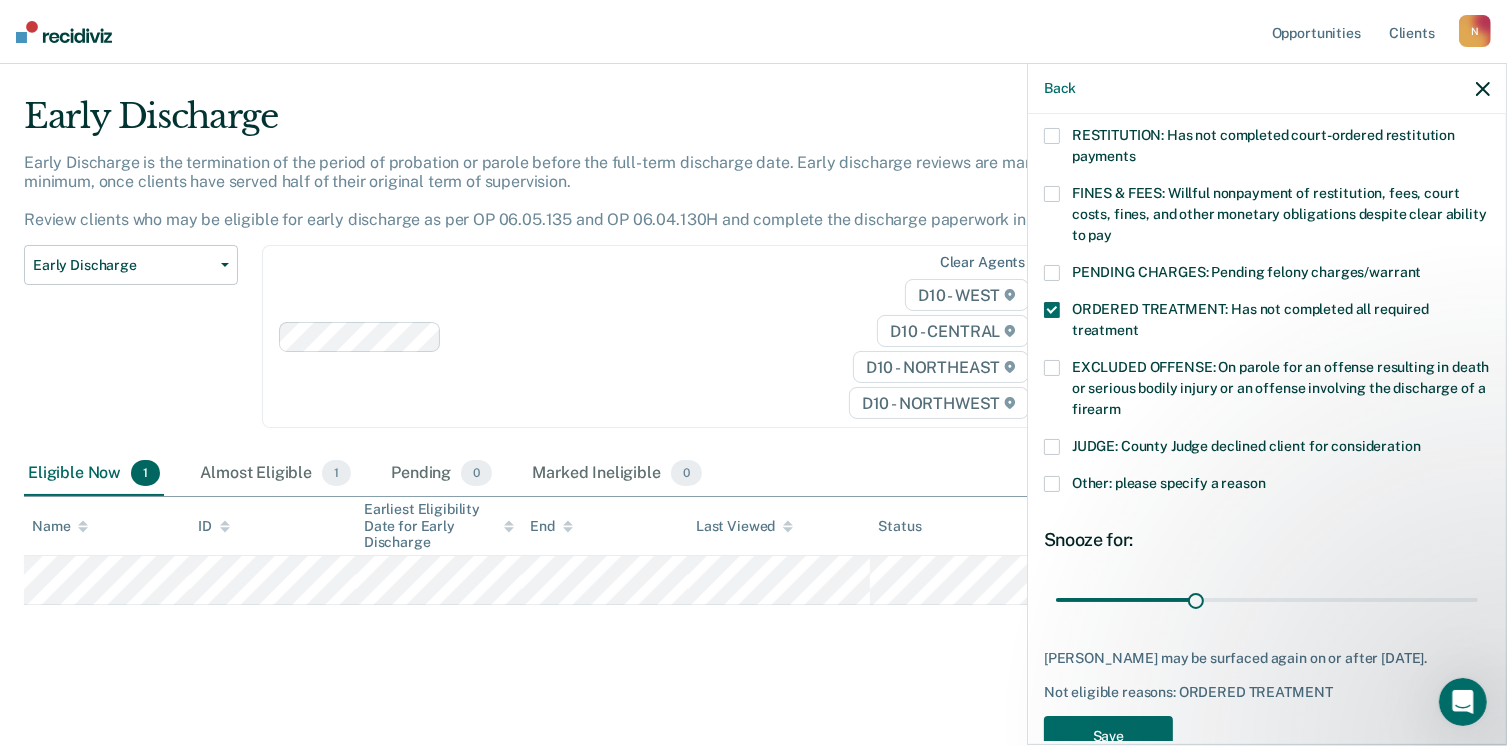 scroll, scrollTop: 551, scrollLeft: 0, axis: vertical 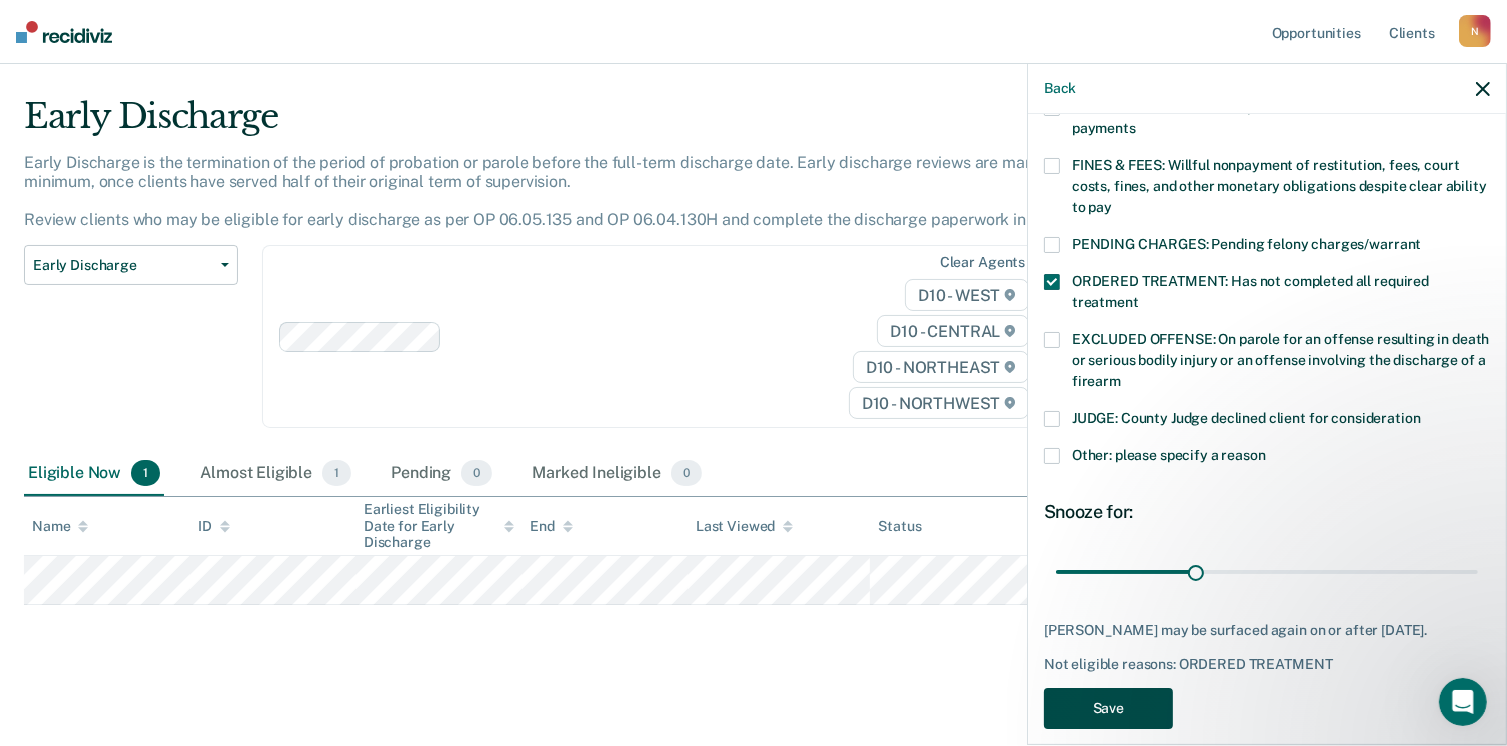 click on "Save" at bounding box center (1108, 708) 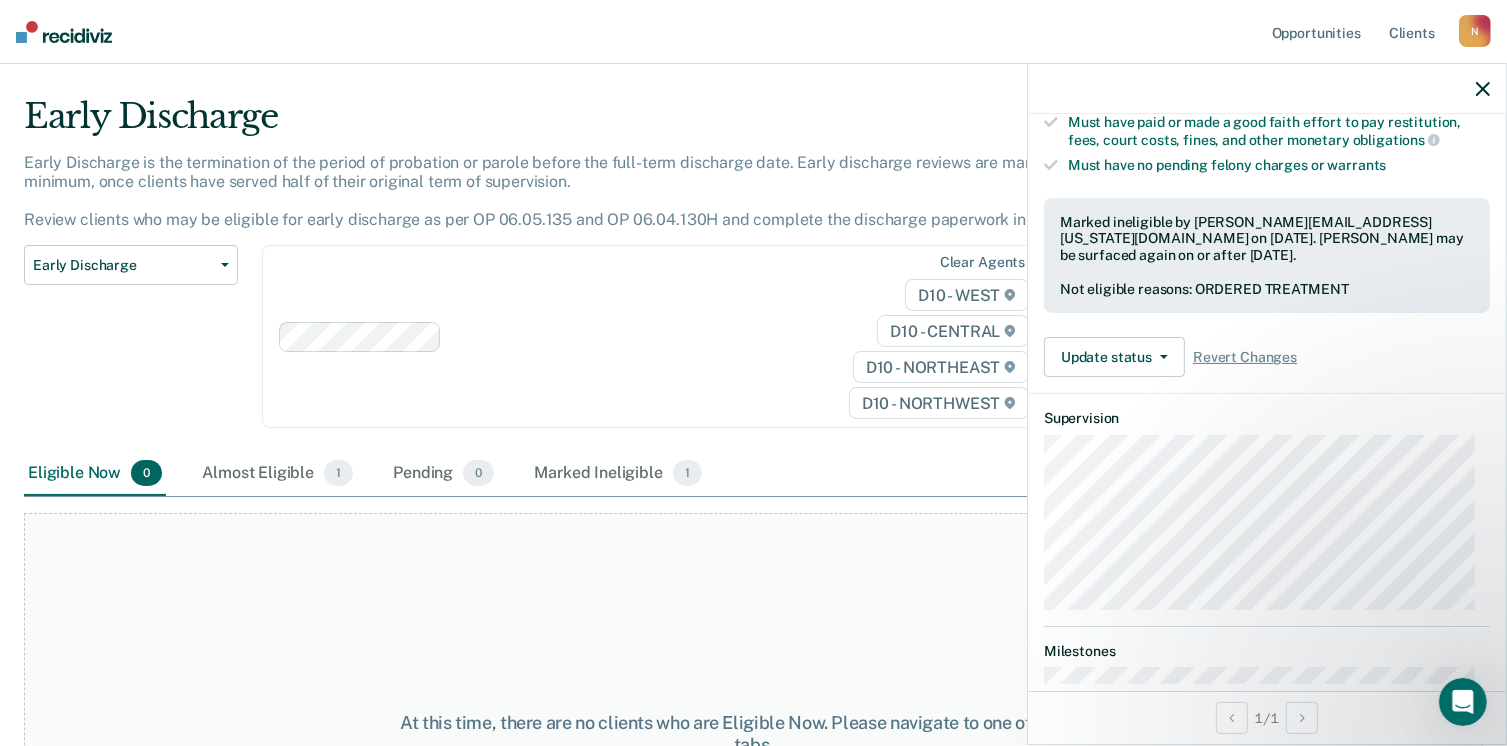 click 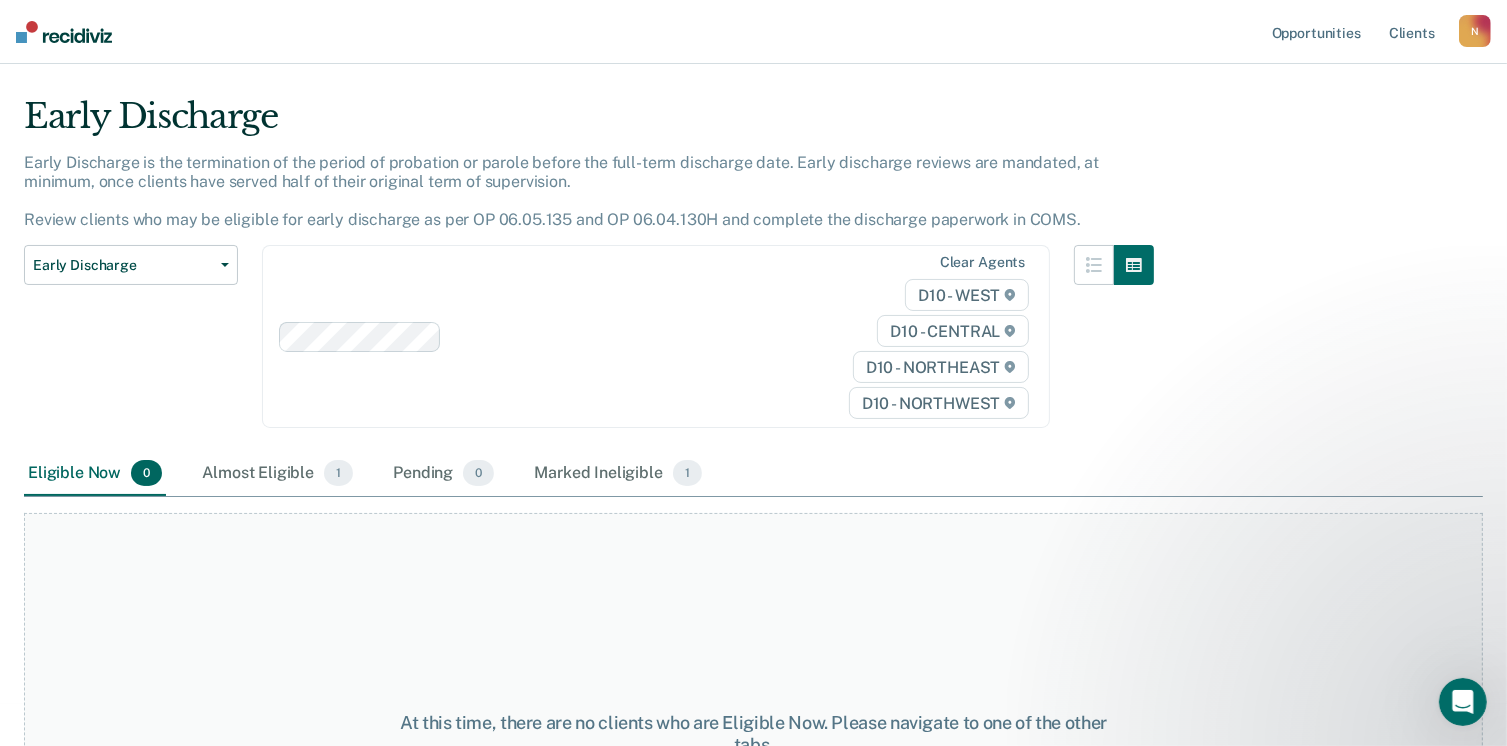 scroll, scrollTop: 0, scrollLeft: 0, axis: both 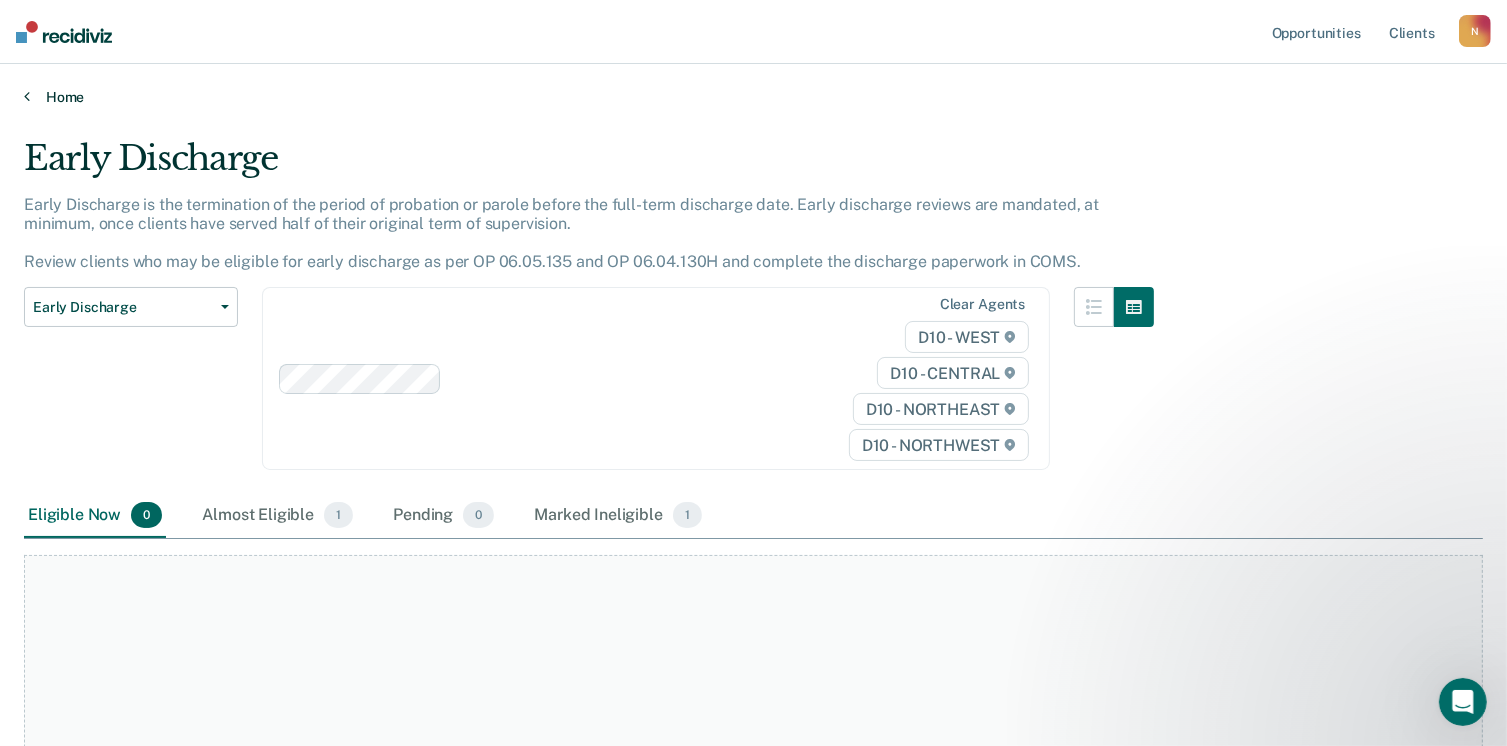 click on "Home" at bounding box center [753, 97] 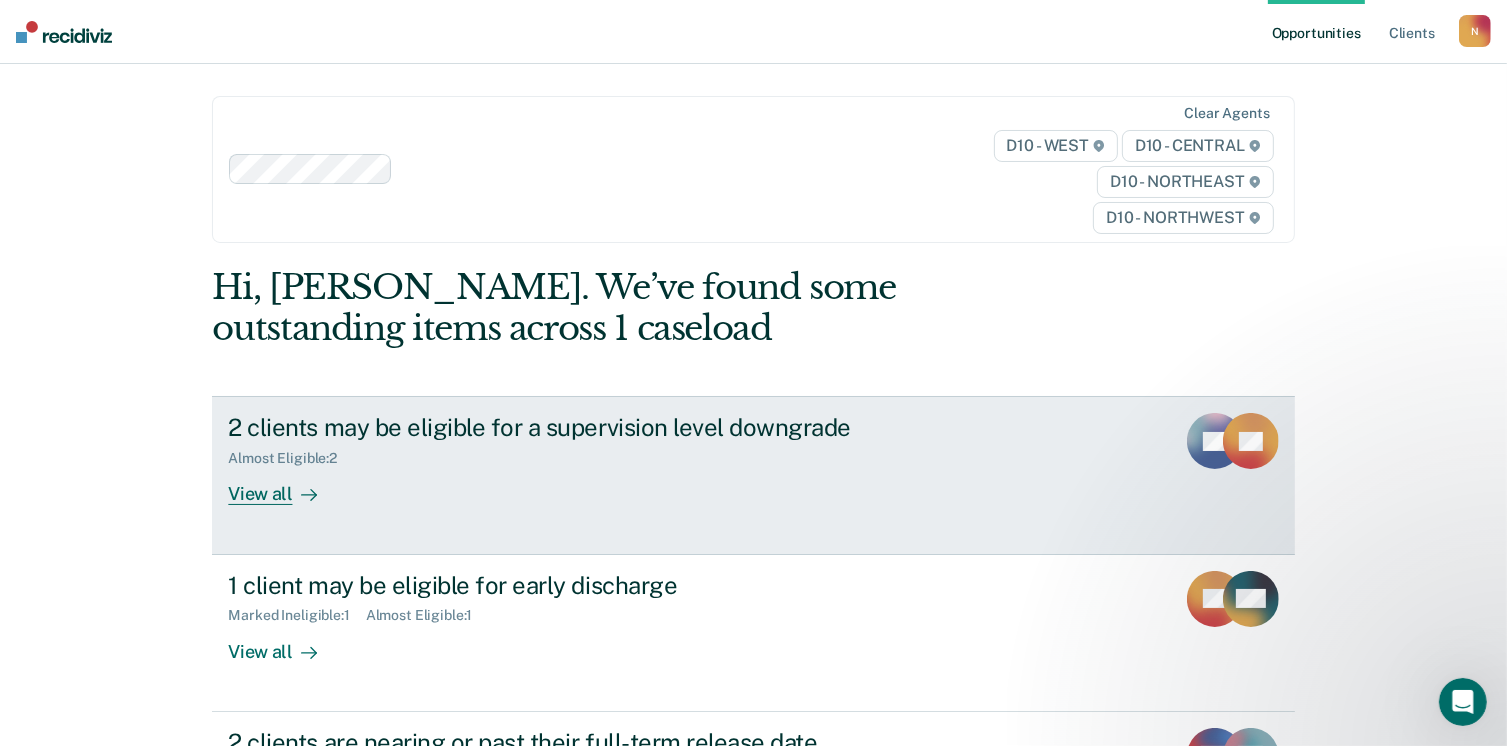 click on "View all" at bounding box center [284, 486] 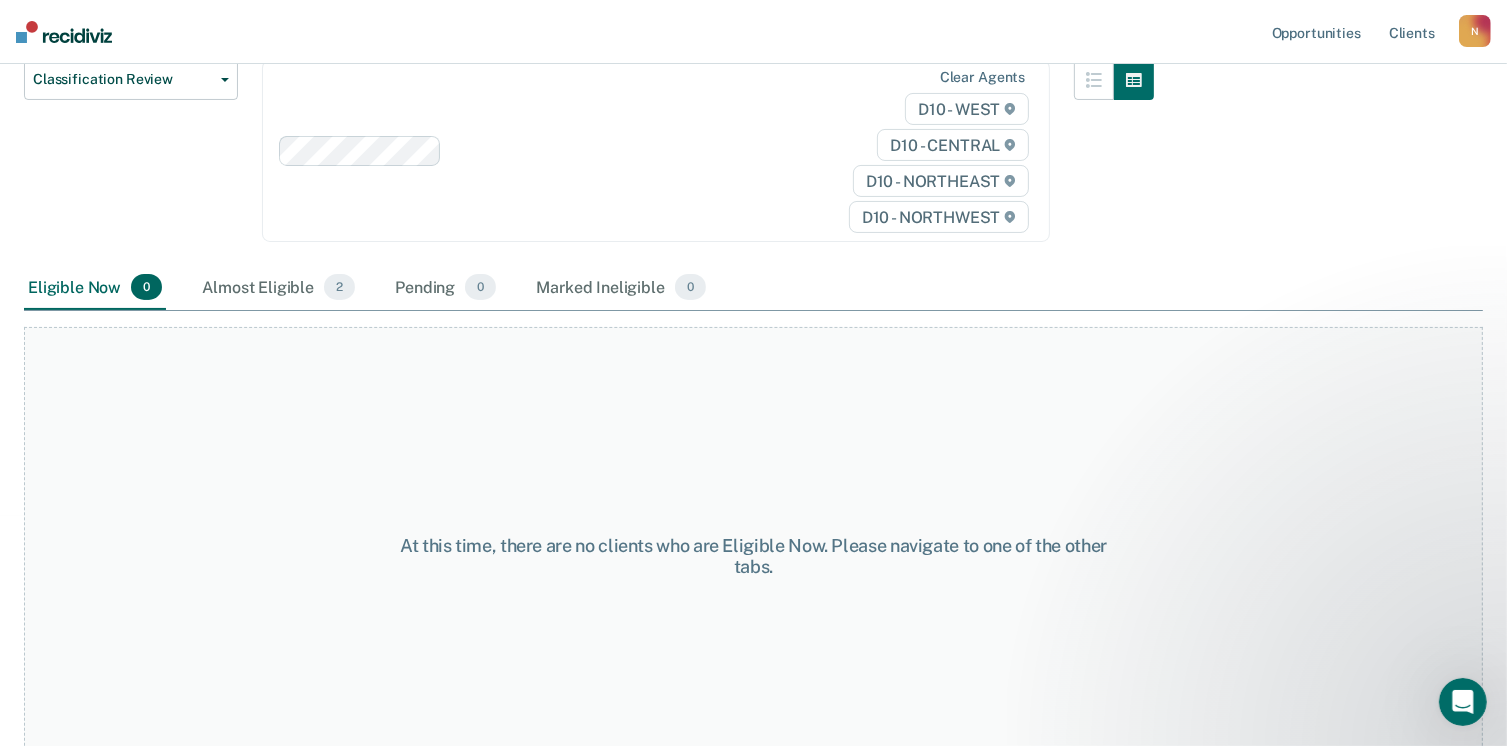 scroll, scrollTop: 282, scrollLeft: 0, axis: vertical 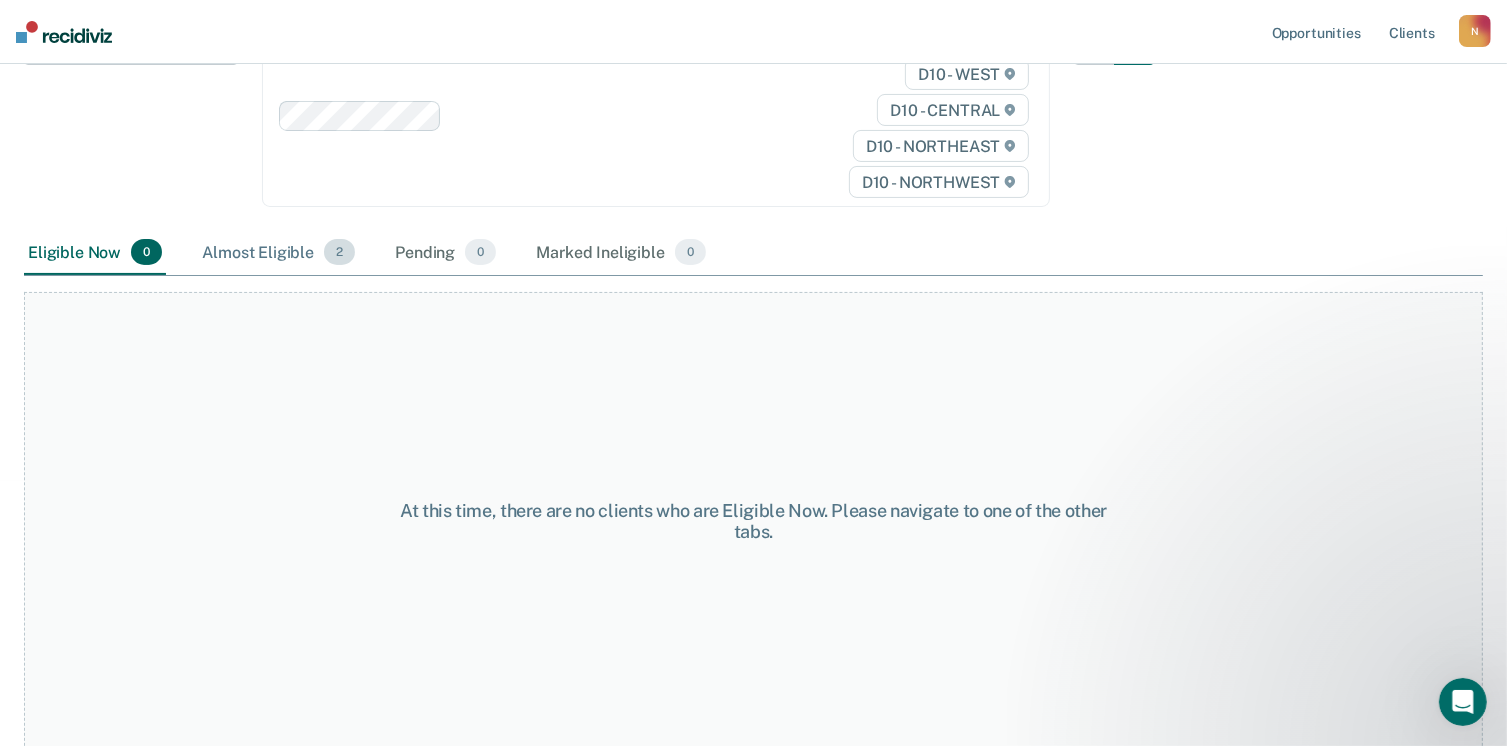 click on "Almost Eligible 2" at bounding box center [278, 253] 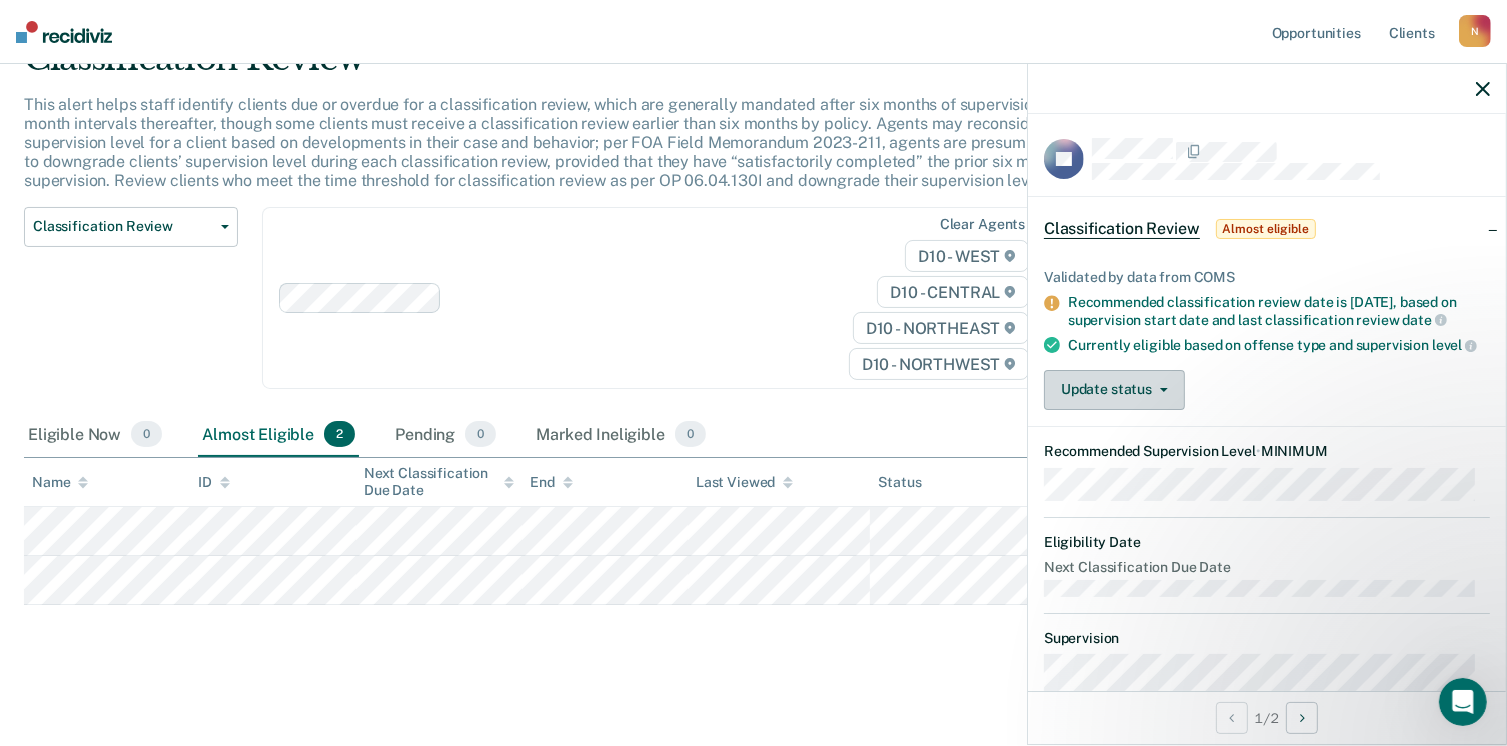 click on "Update status" at bounding box center [1114, 390] 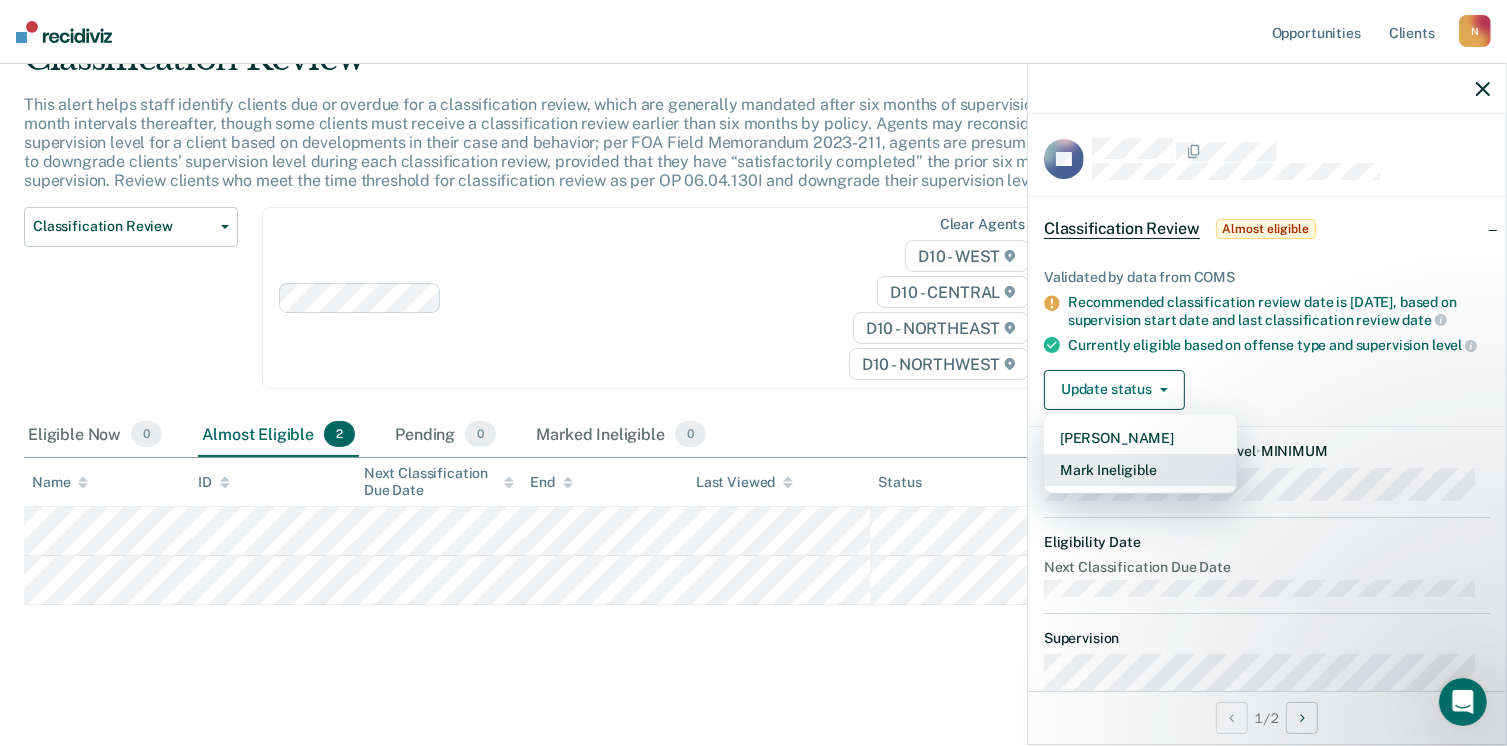 click on "Mark Ineligible" at bounding box center [1140, 470] 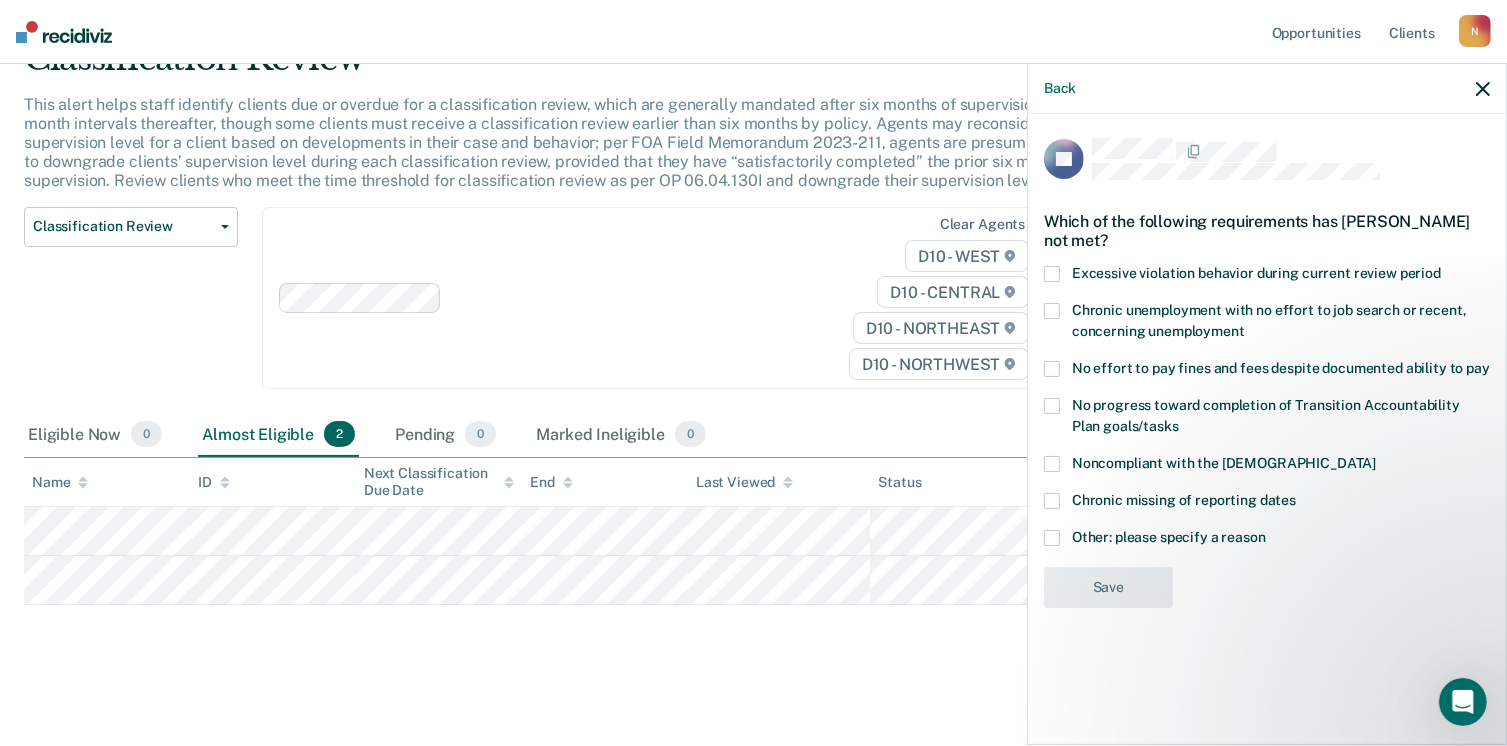 click on "Chronic unemployment with no effort to job search or recent, concerning unemployment" at bounding box center (1267, 324) 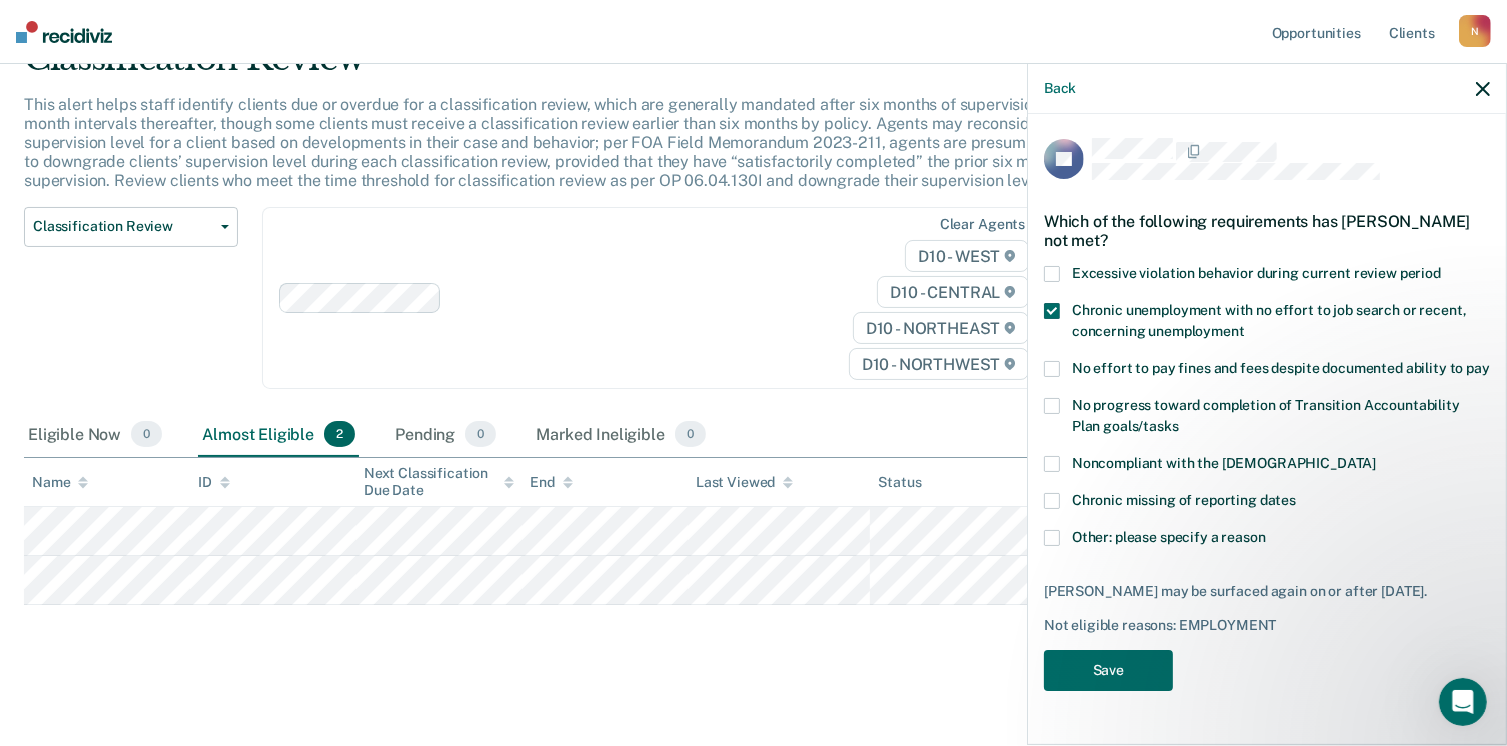 click on "Chronic unemployment with no effort to job search or recent, concerning unemployment" at bounding box center (1267, 324) 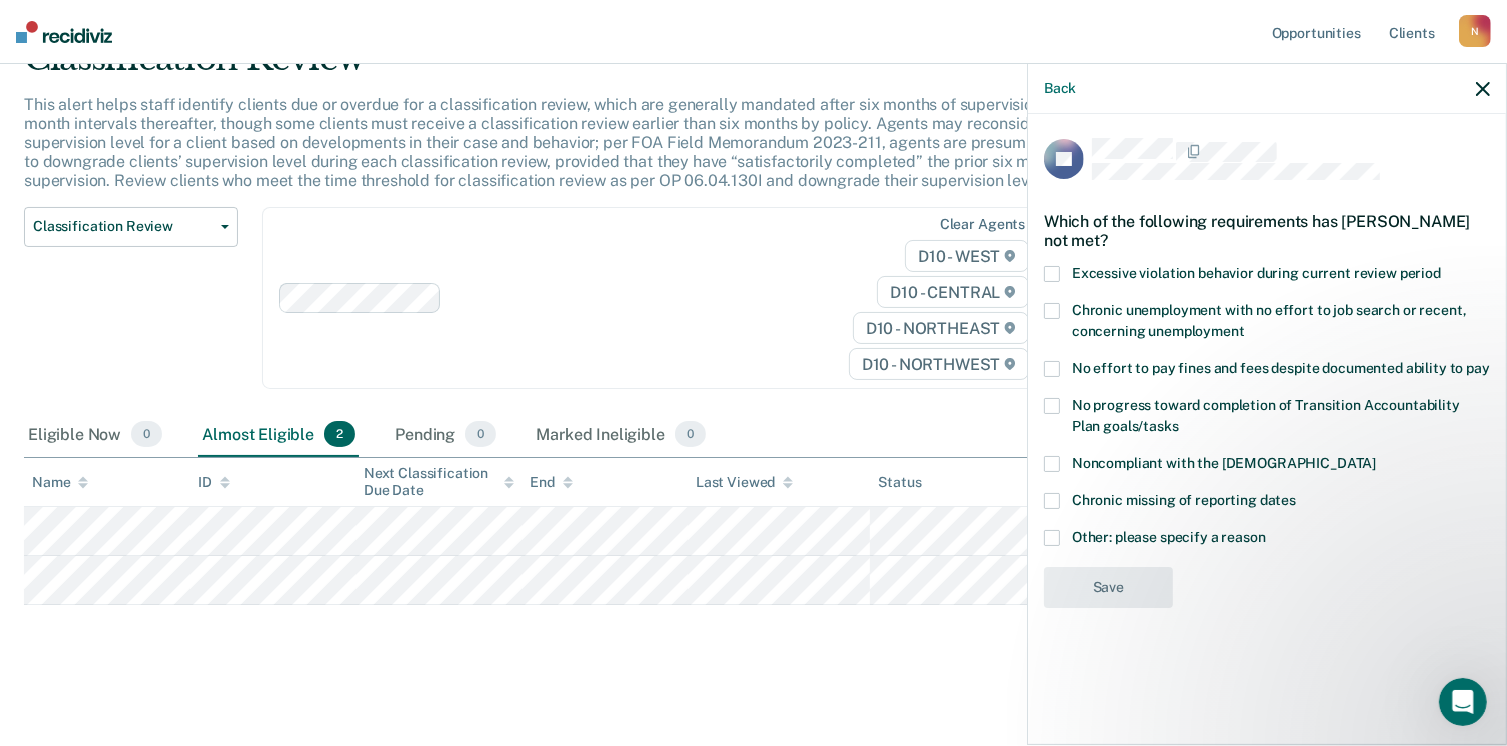 click at bounding box center (1052, 501) 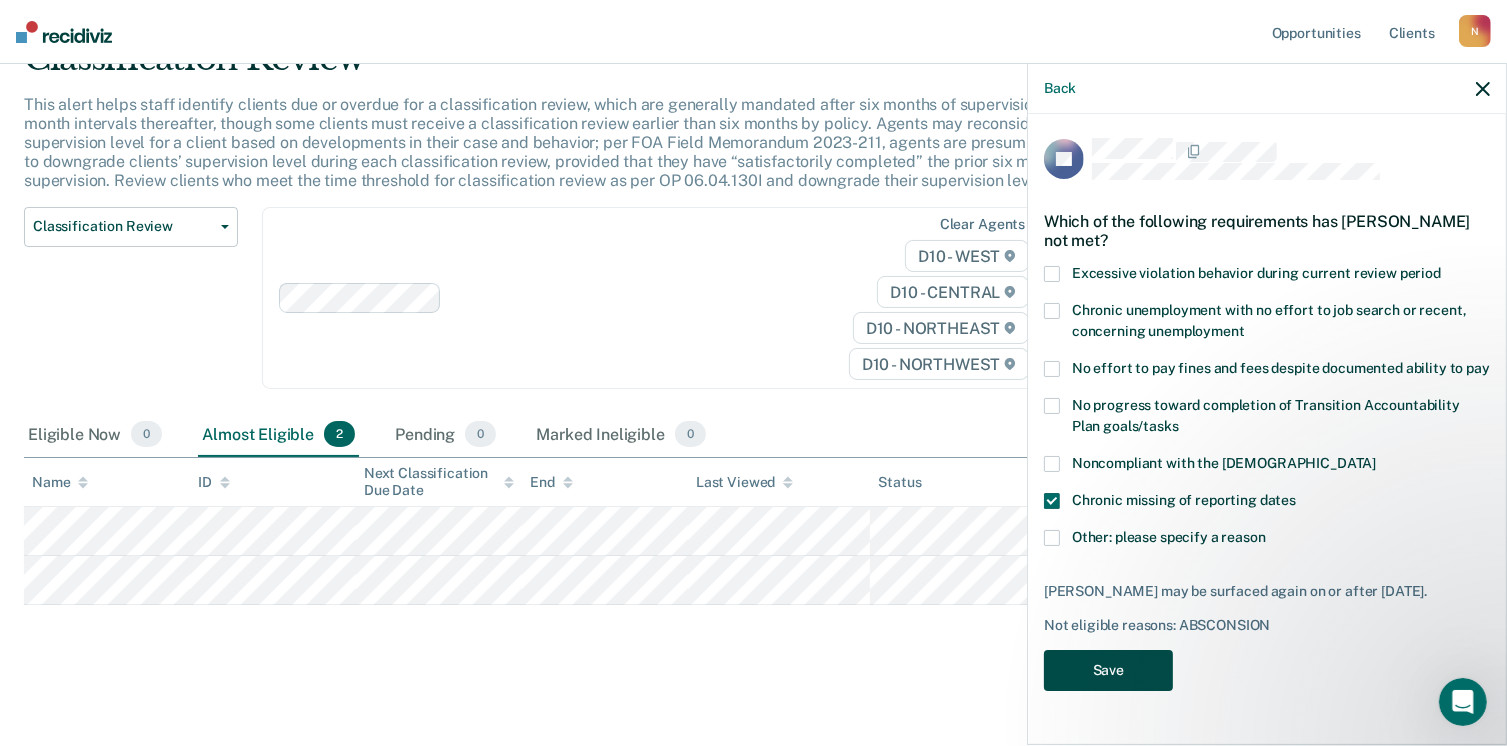 click on "Save" at bounding box center [1108, 670] 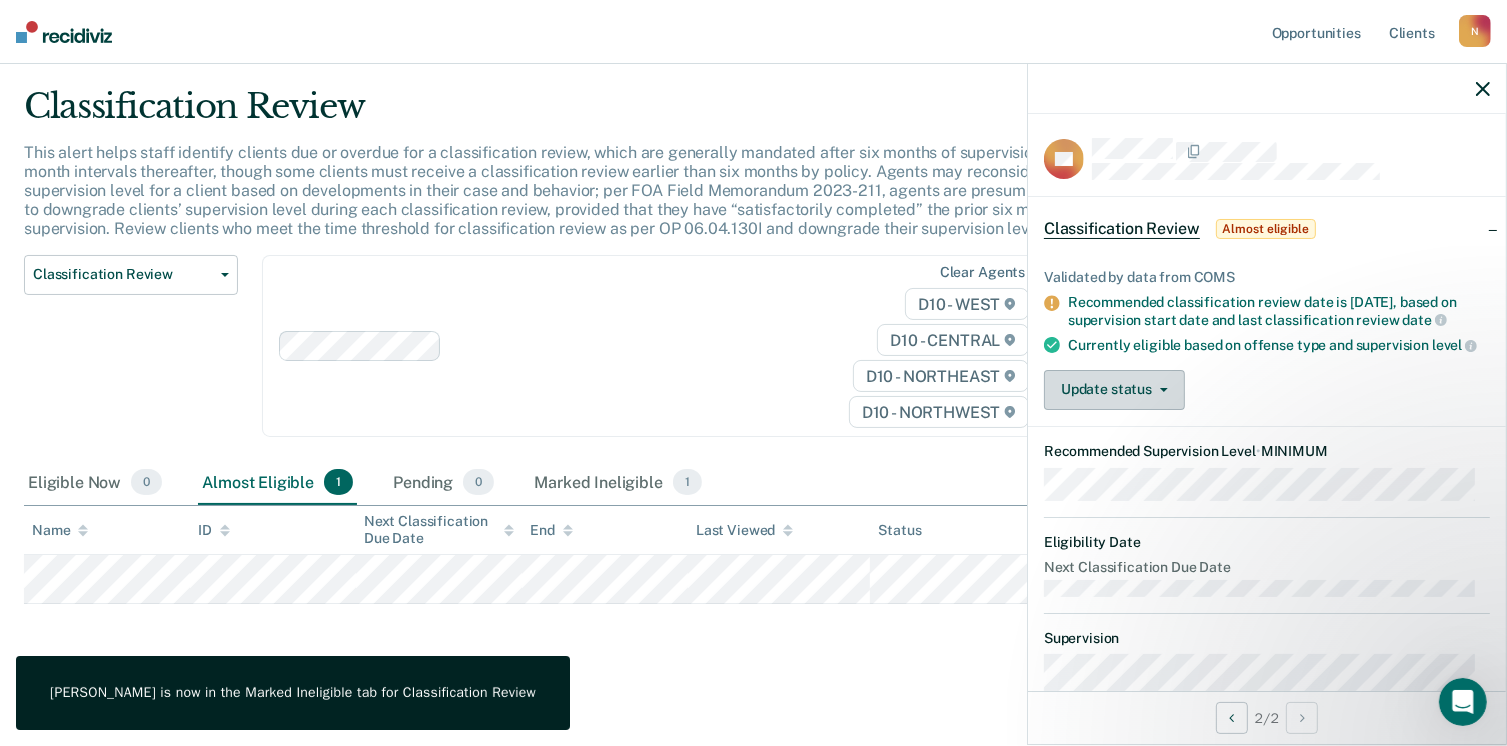click on "Update status" at bounding box center (1114, 390) 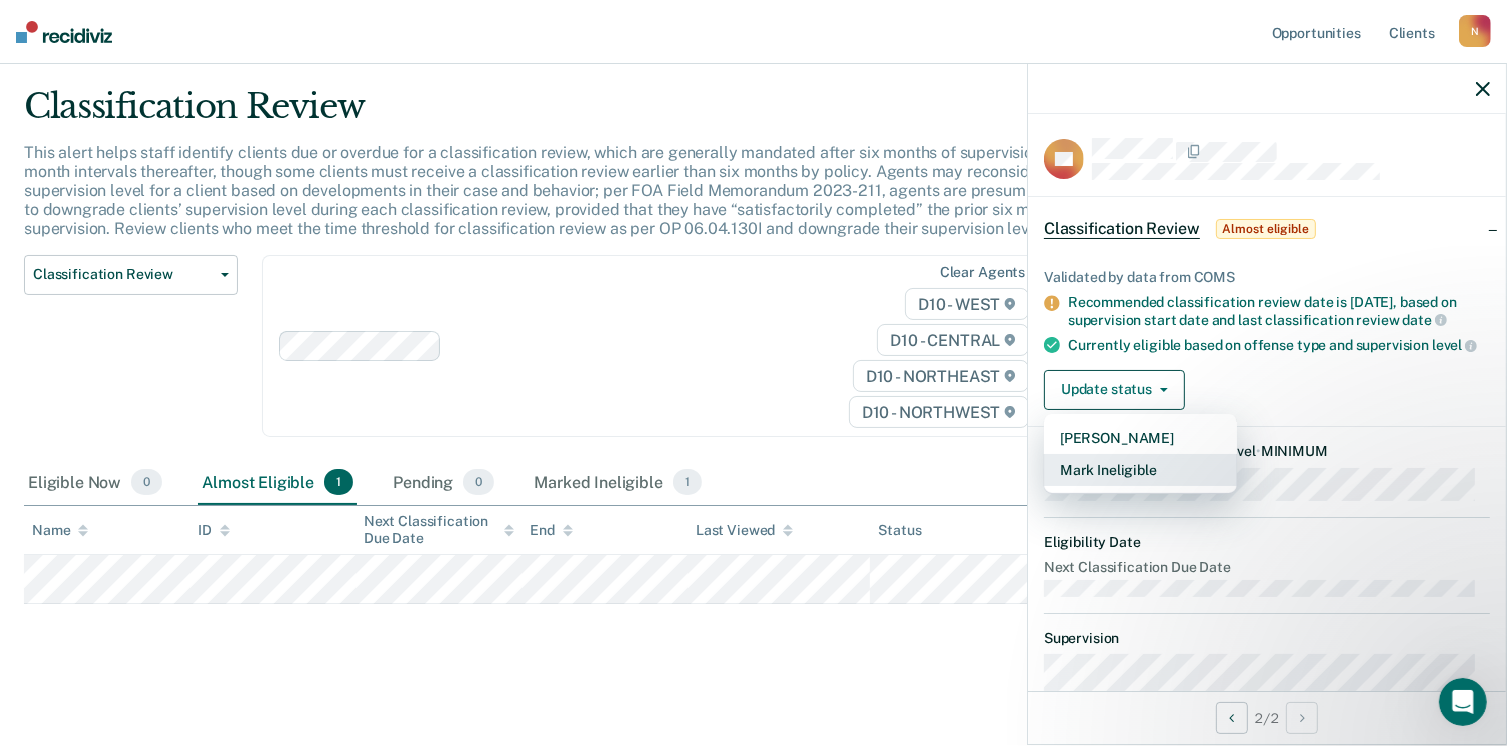 click on "Mark Ineligible" at bounding box center (1140, 470) 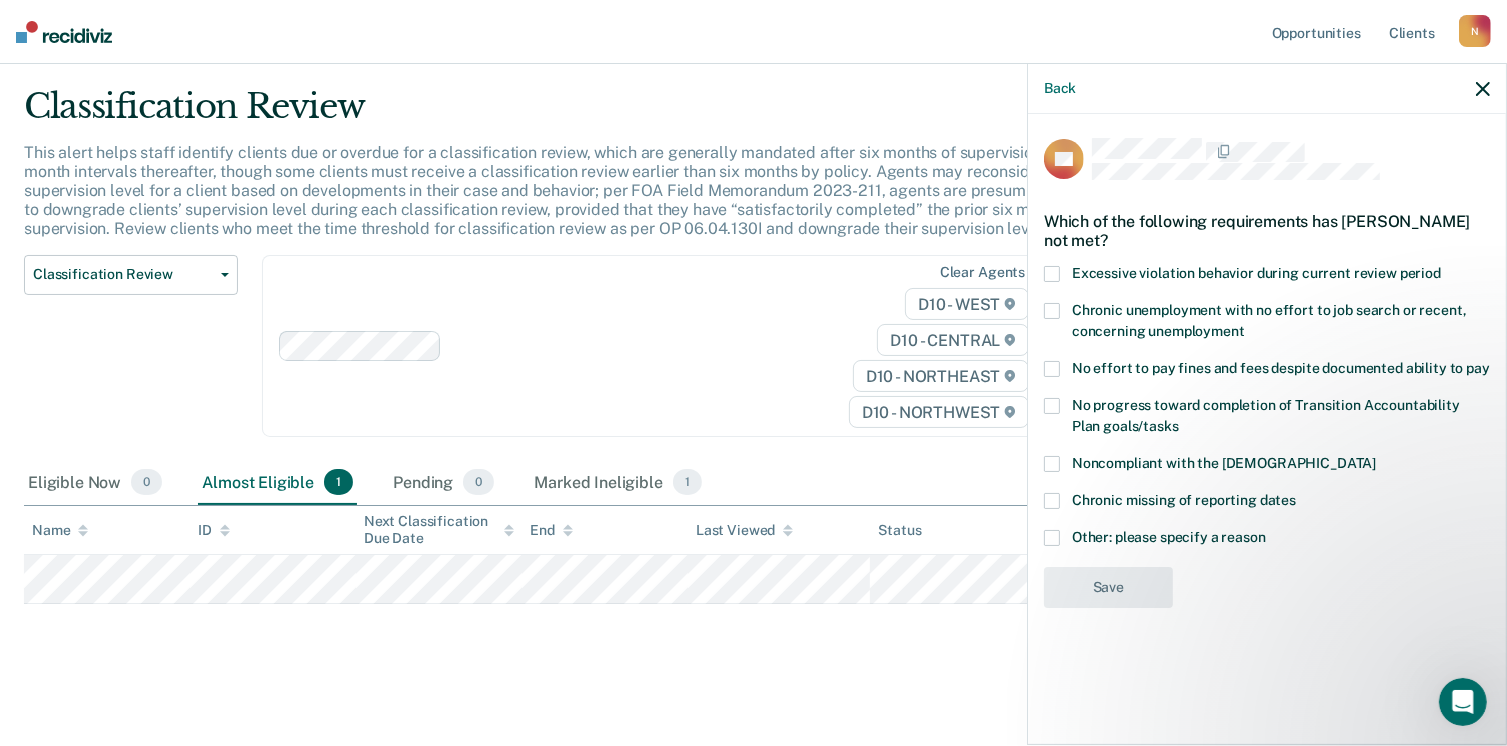 click at bounding box center (1052, 538) 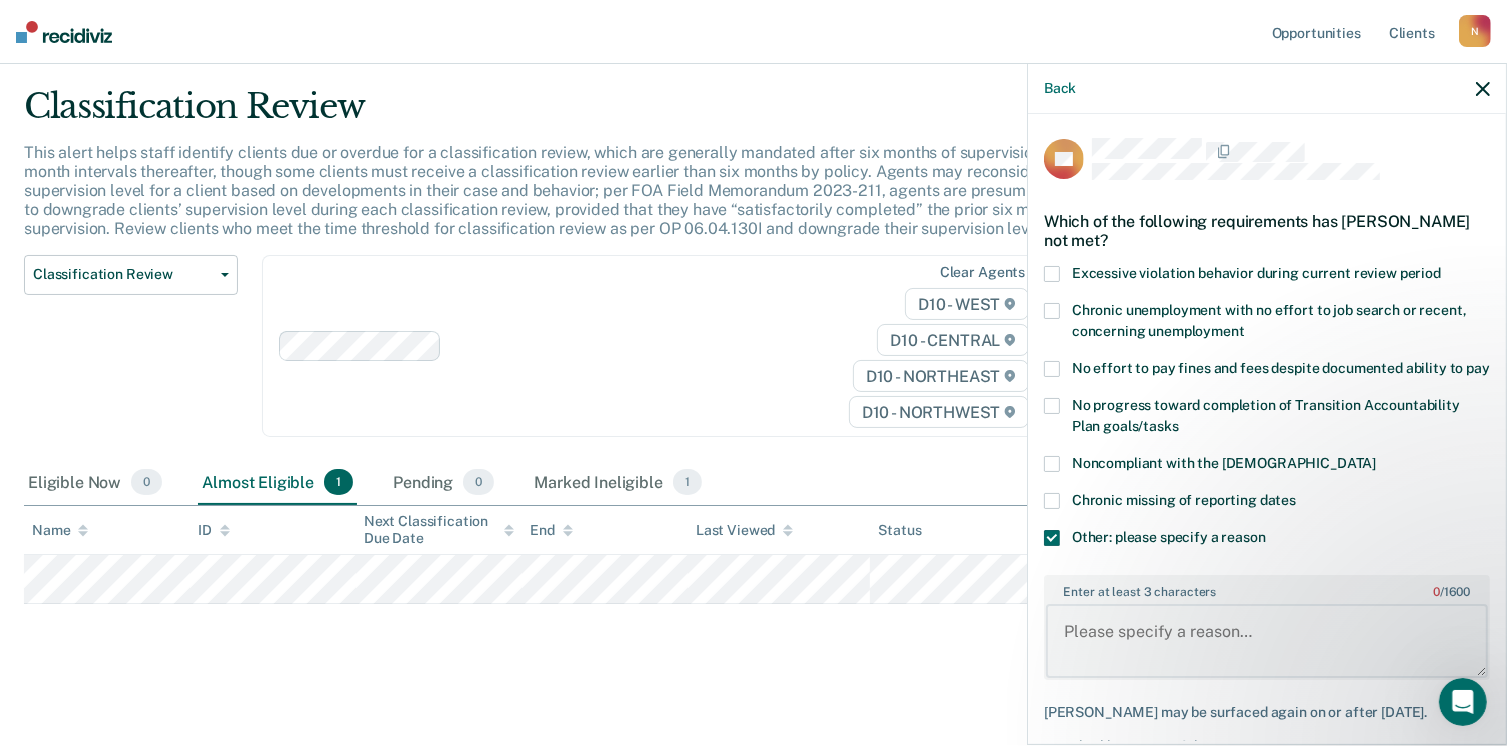 click on "Enter at least 3 characters 0  /  1600" at bounding box center (1267, 641) 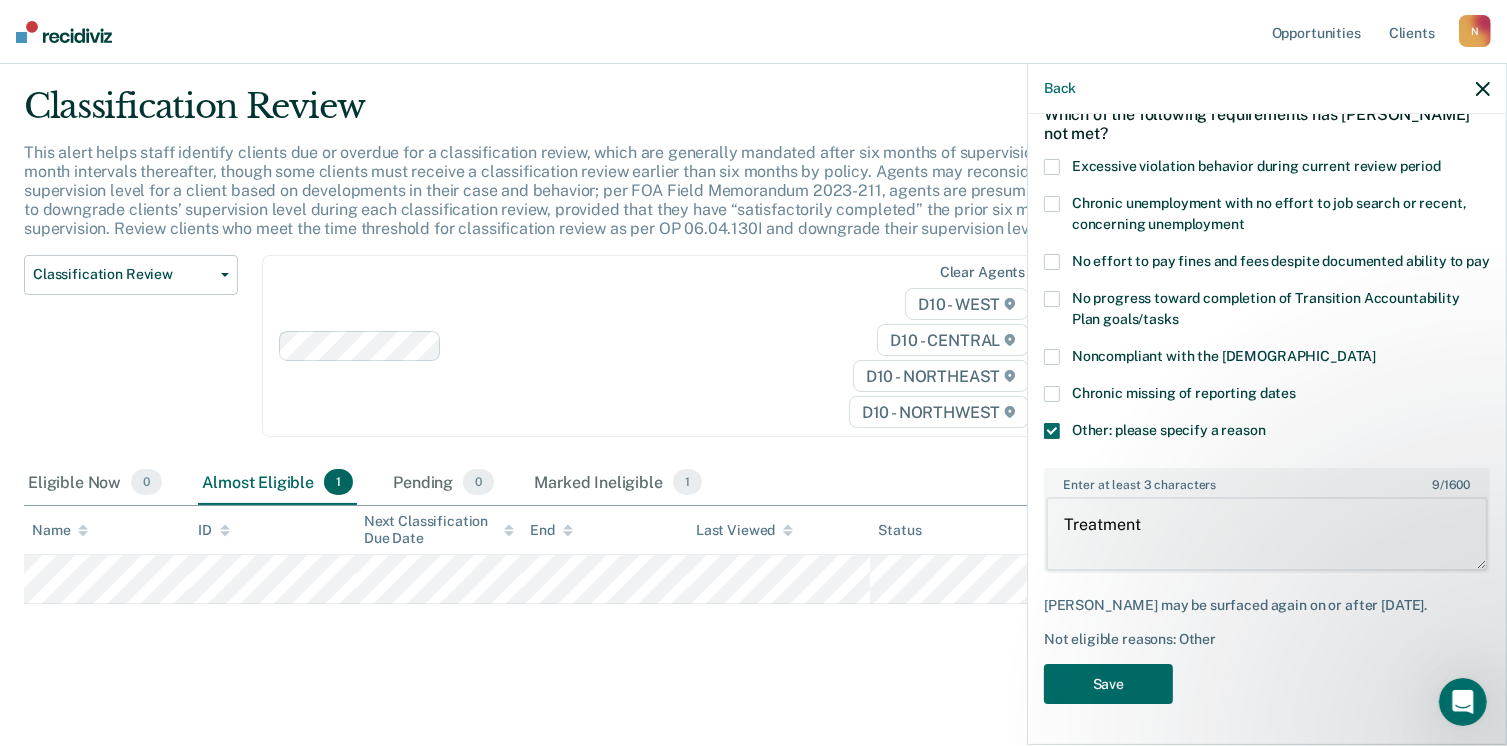scroll, scrollTop: 123, scrollLeft: 0, axis: vertical 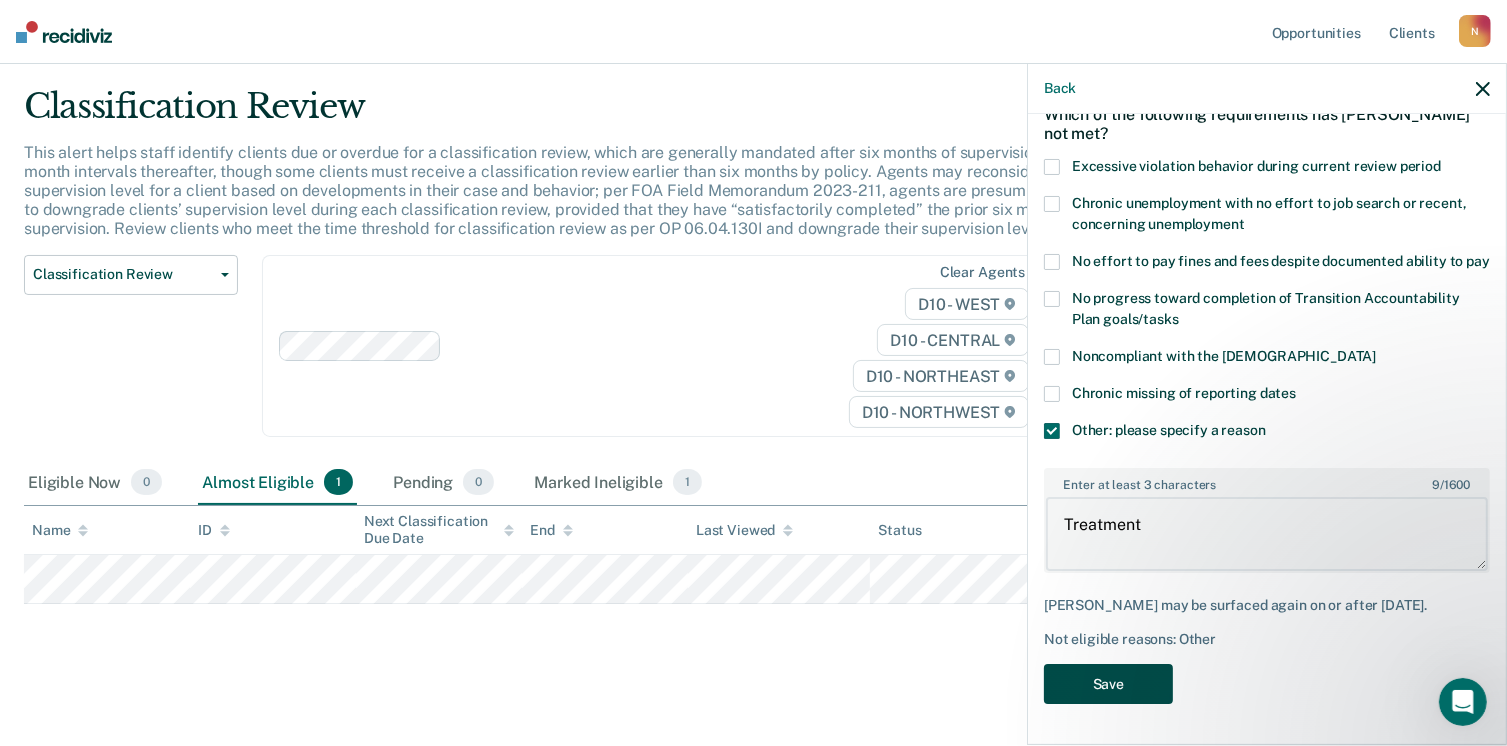 type on "Treatment" 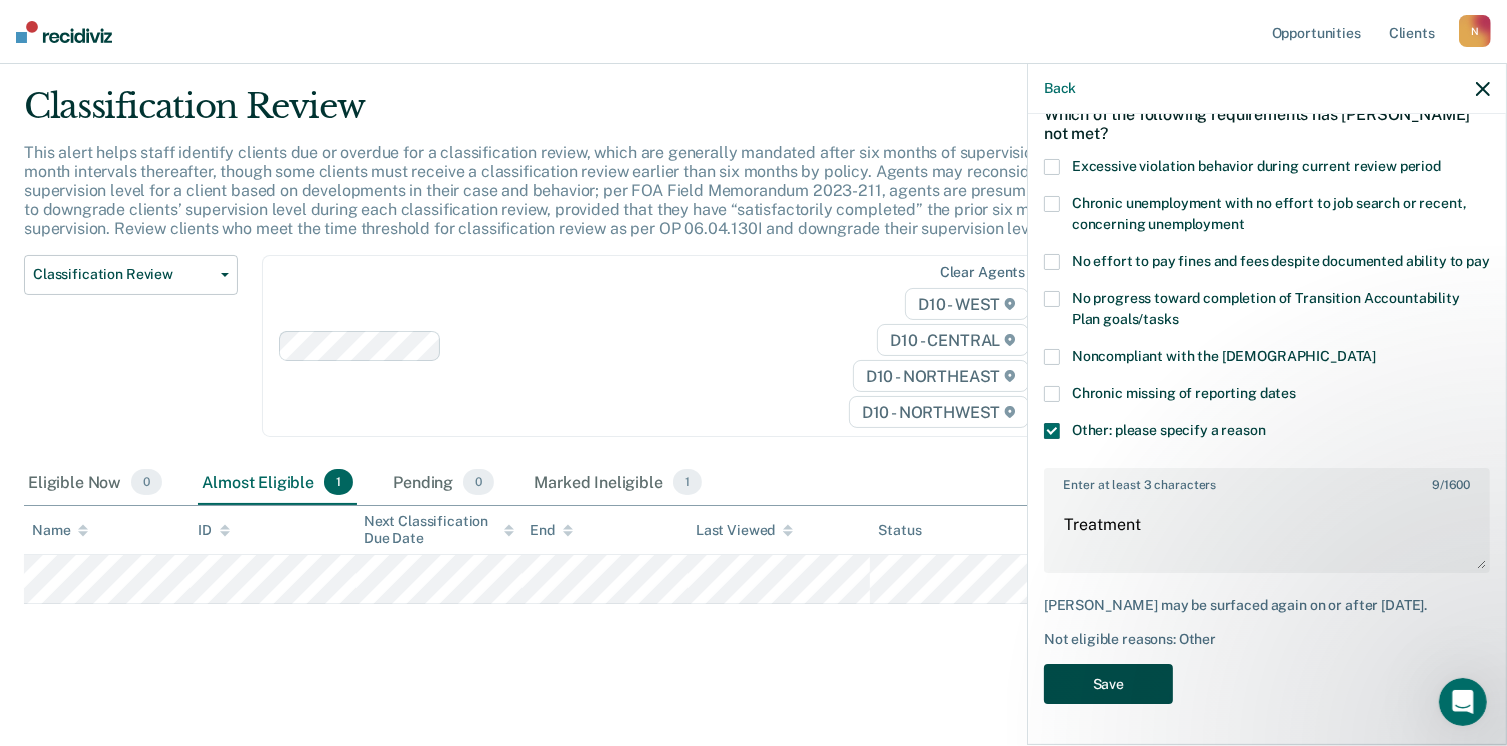 click on "Save" at bounding box center [1108, 684] 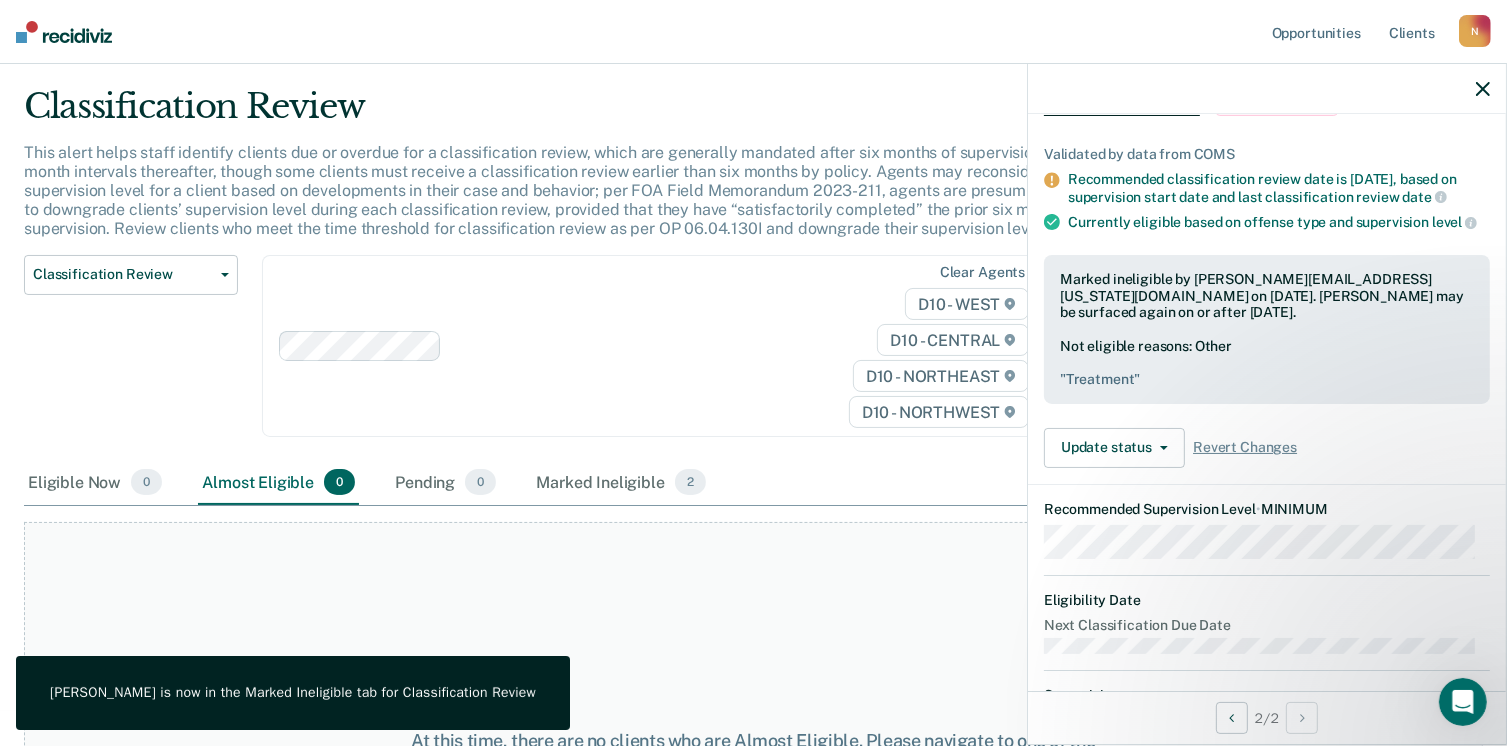 click 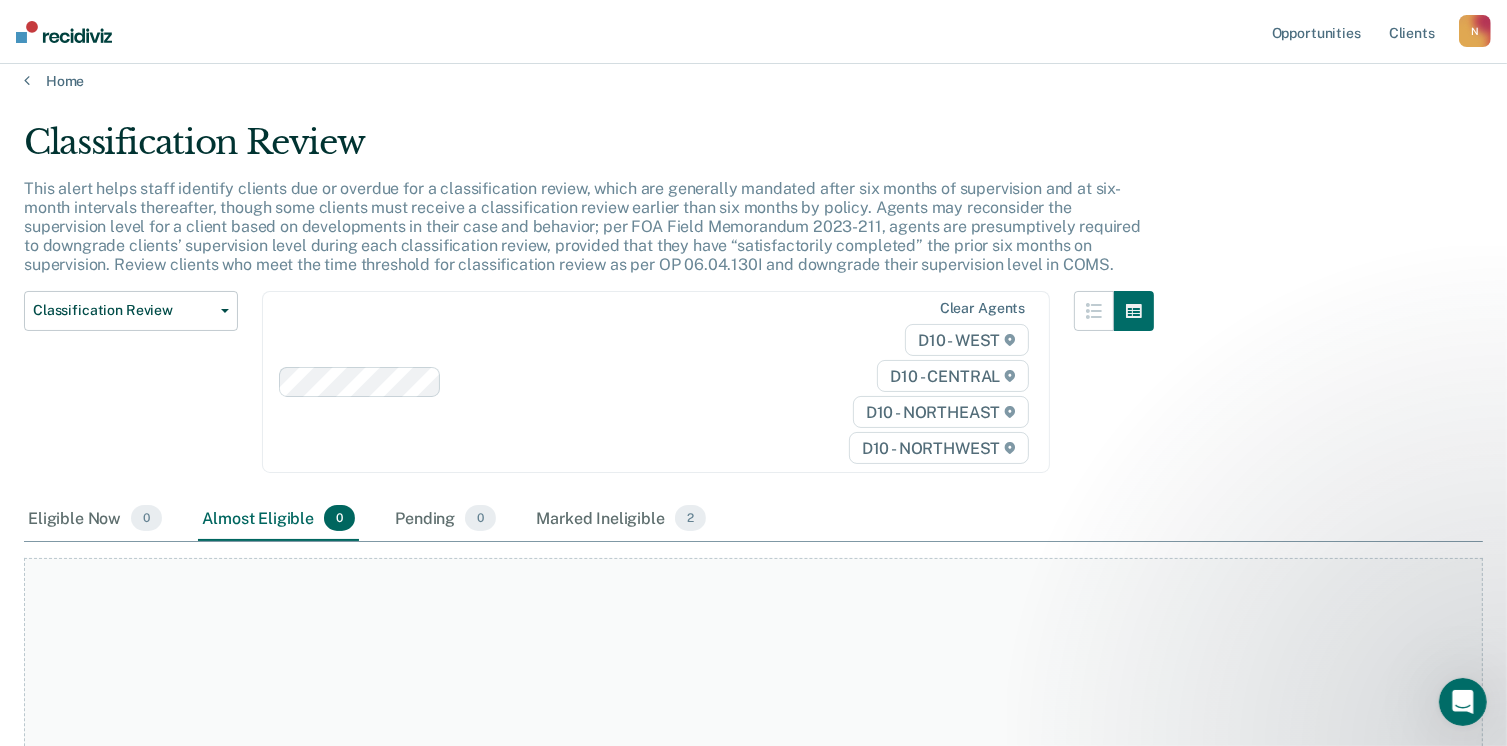 scroll, scrollTop: 0, scrollLeft: 0, axis: both 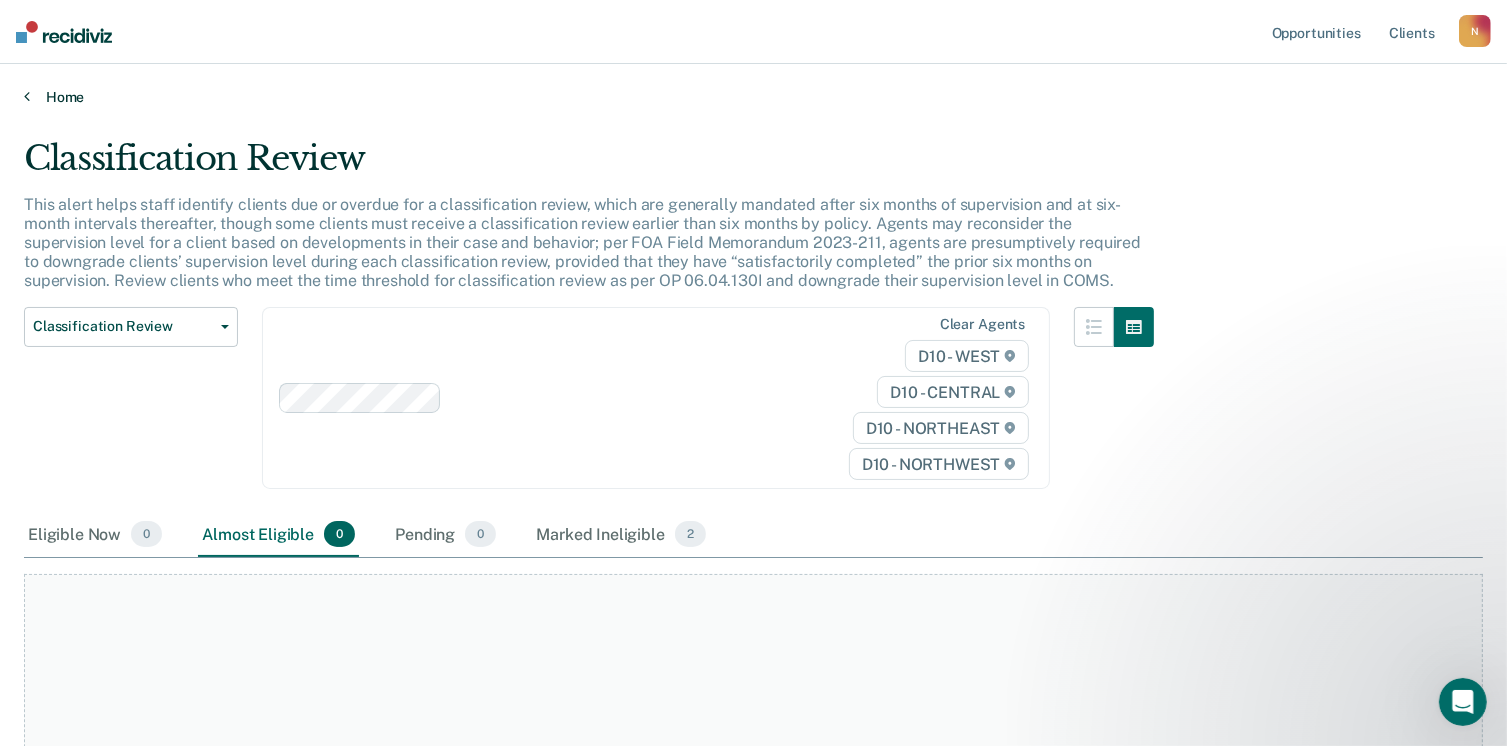 click on "Home" at bounding box center [753, 97] 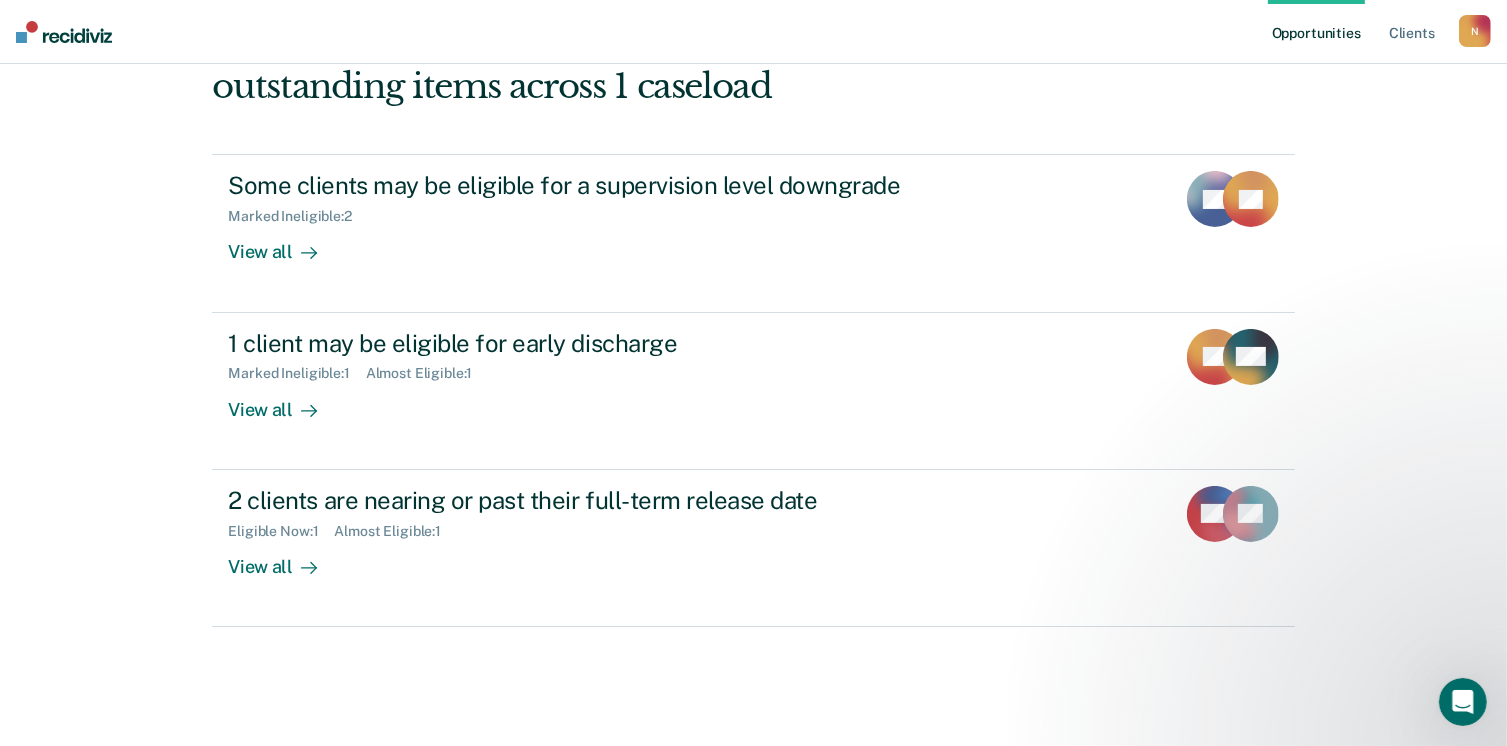 scroll, scrollTop: 244, scrollLeft: 0, axis: vertical 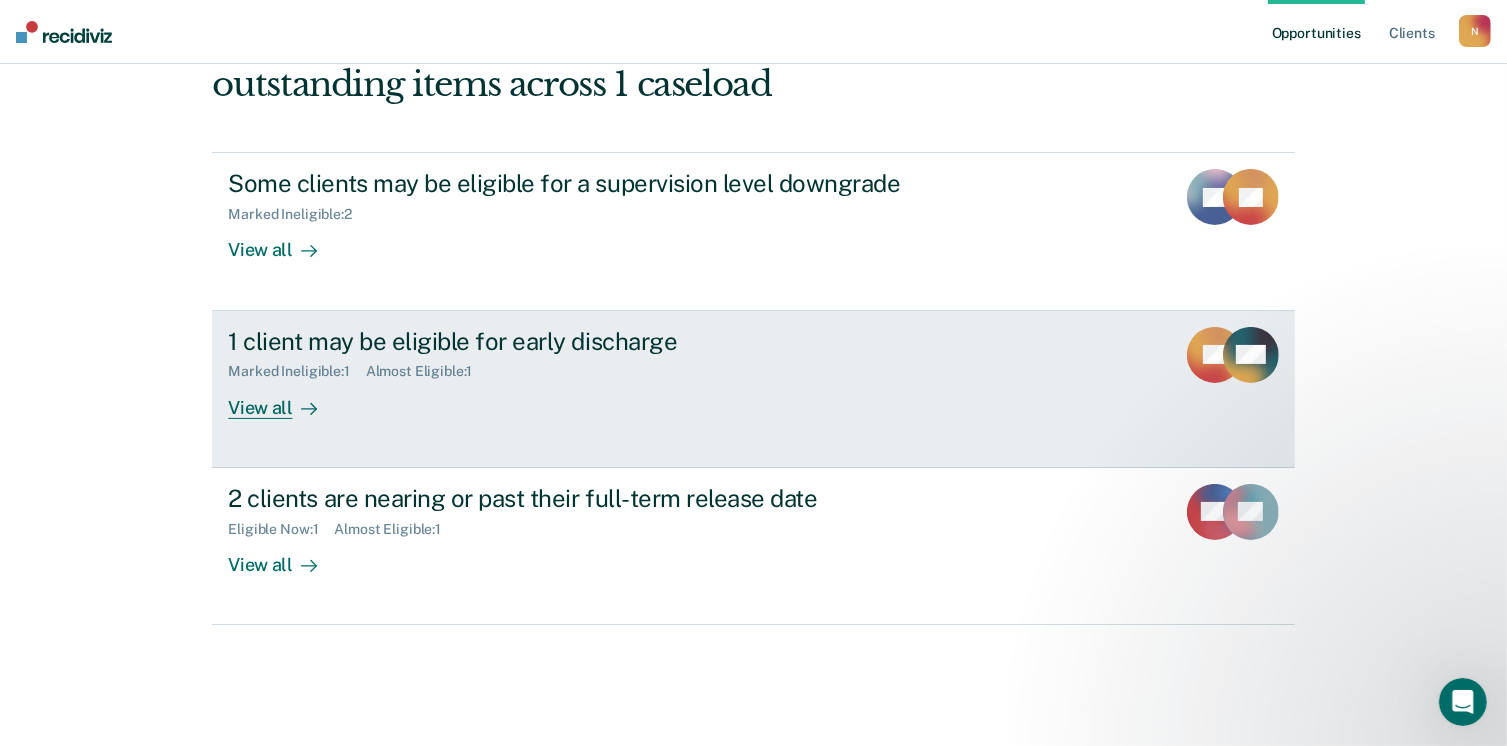 click on "View all" at bounding box center [284, 399] 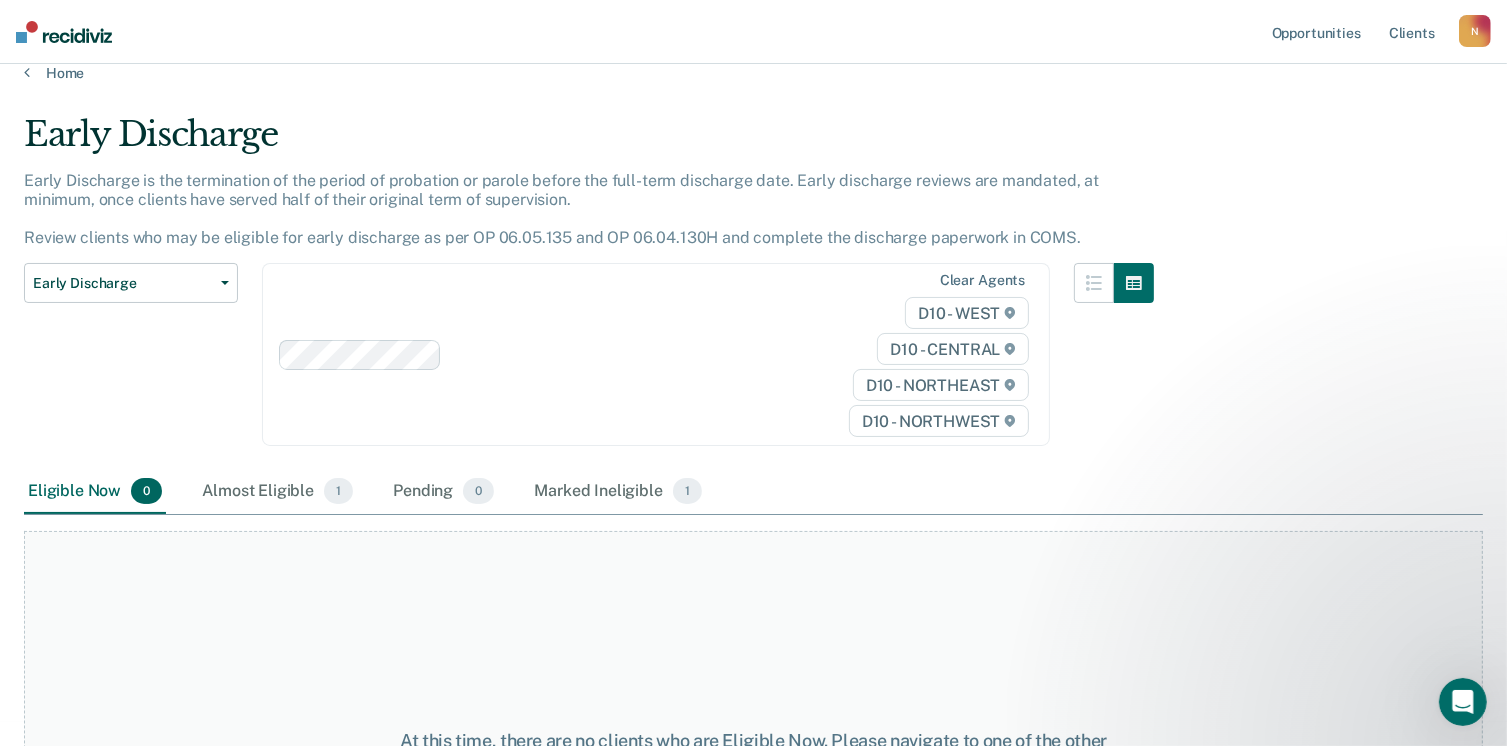 scroll, scrollTop: 0, scrollLeft: 0, axis: both 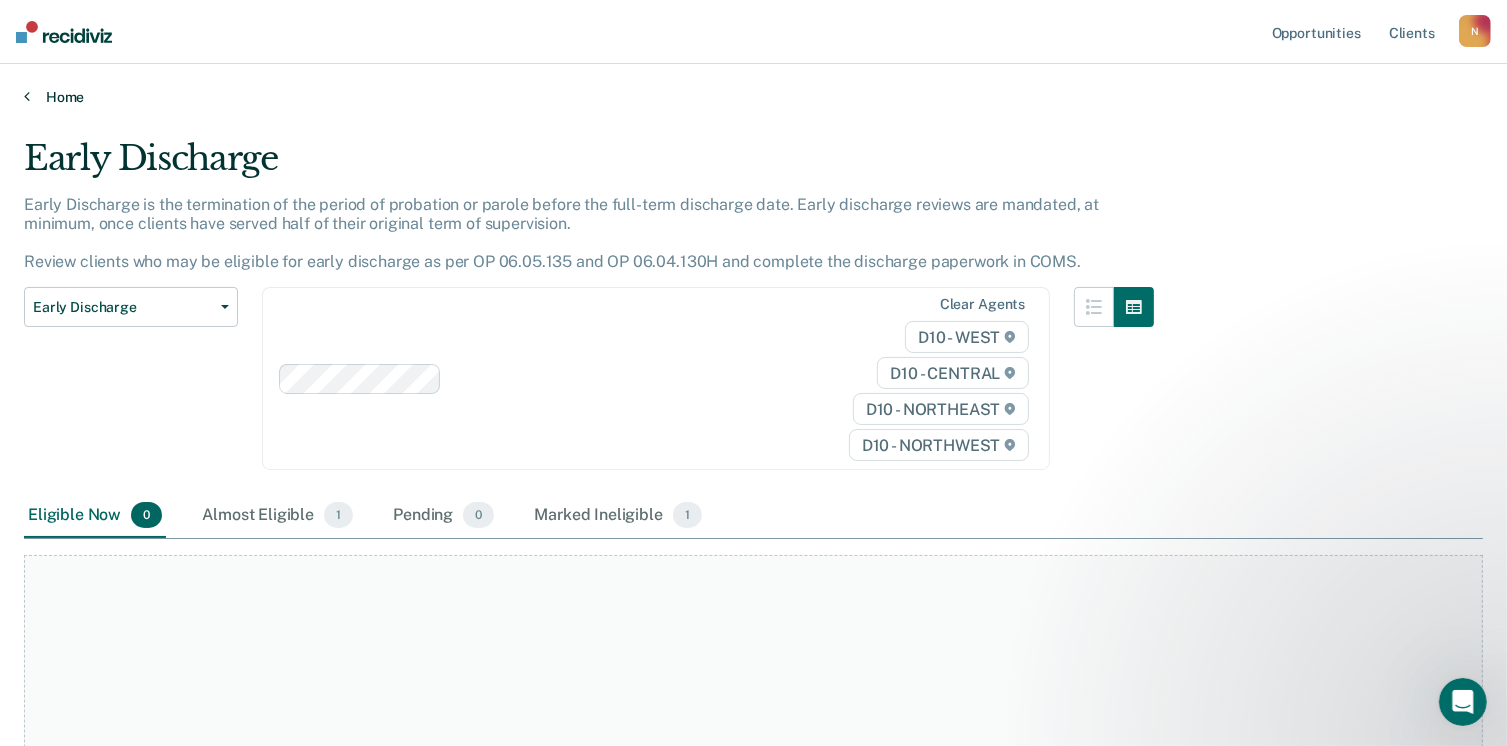 click on "Home" at bounding box center (753, 97) 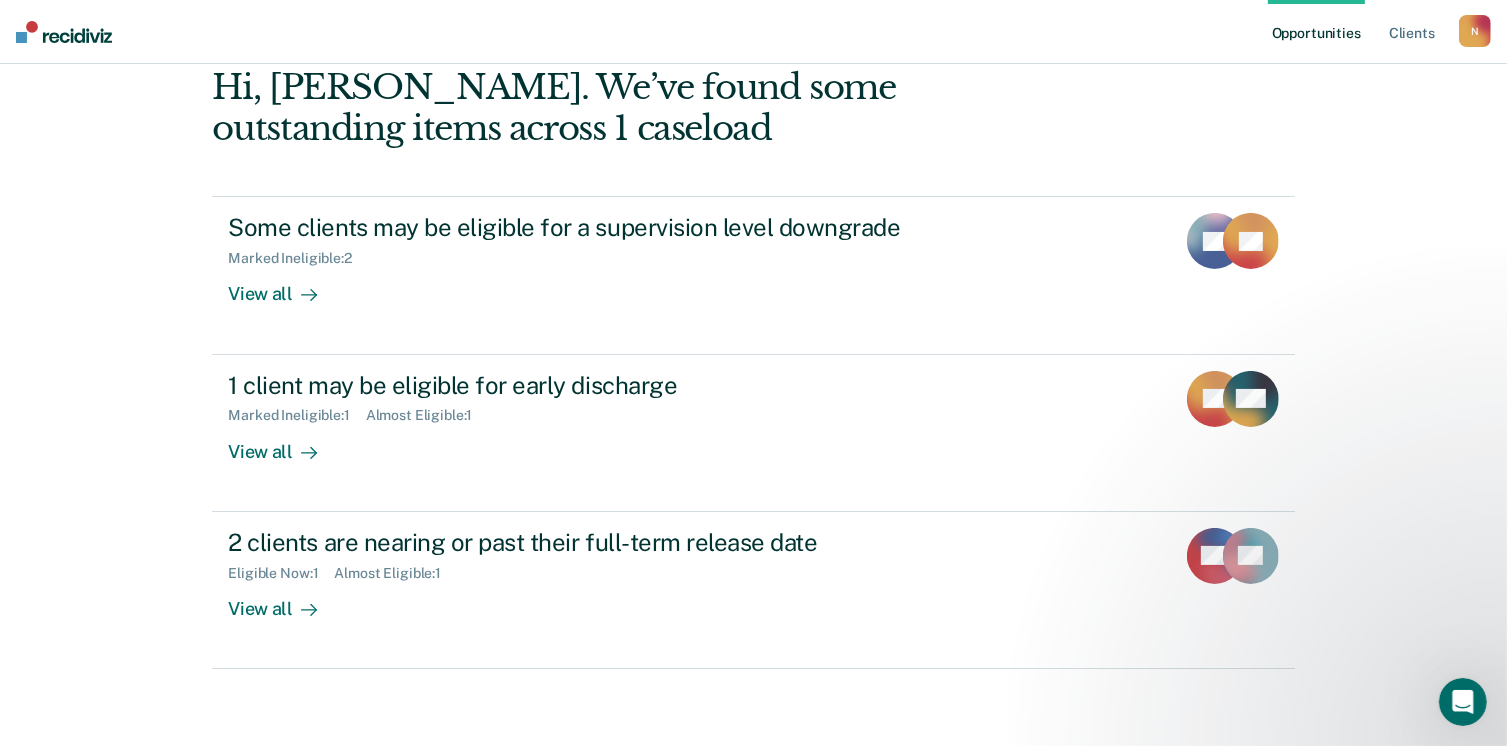 scroll, scrollTop: 244, scrollLeft: 0, axis: vertical 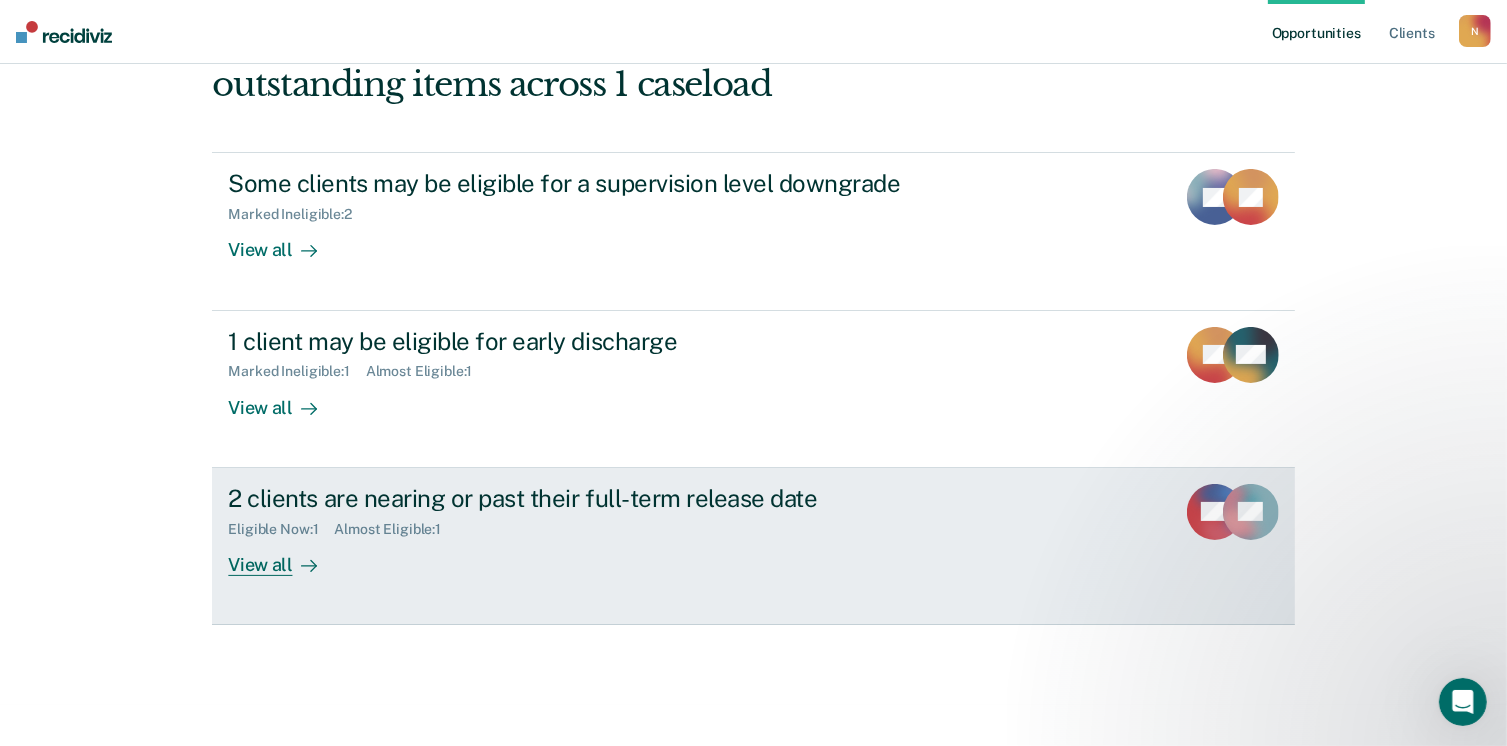 click on "View all" at bounding box center (284, 556) 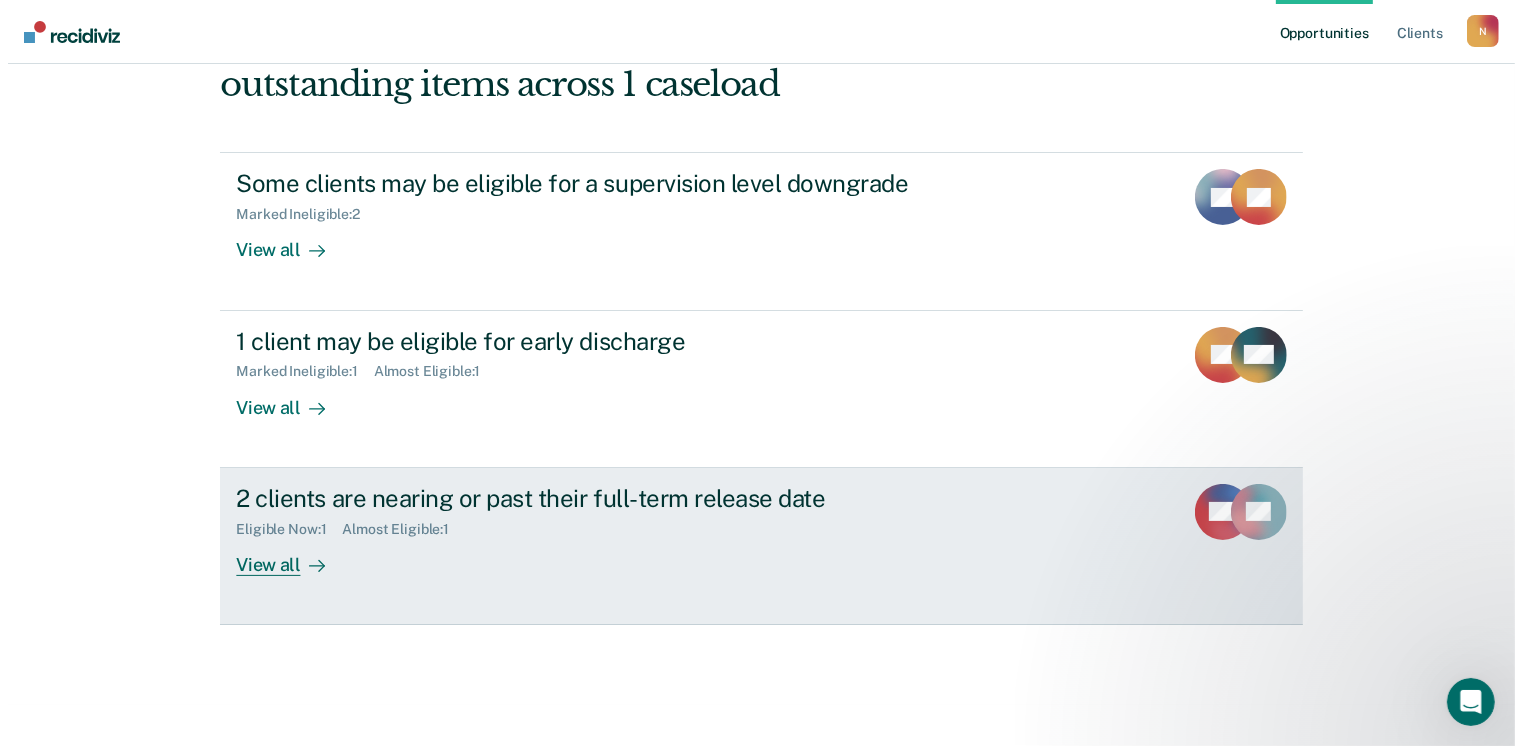 scroll, scrollTop: 0, scrollLeft: 0, axis: both 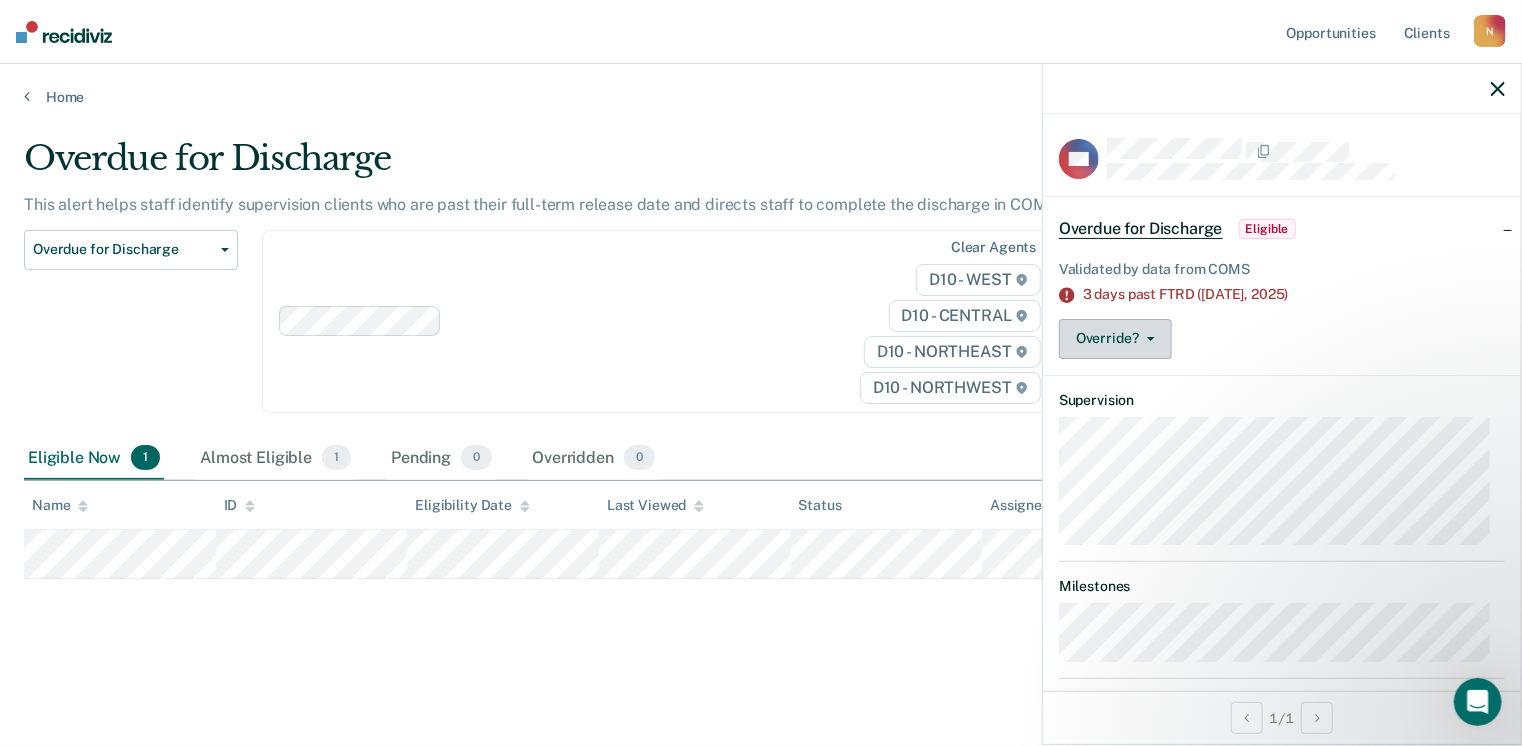 click 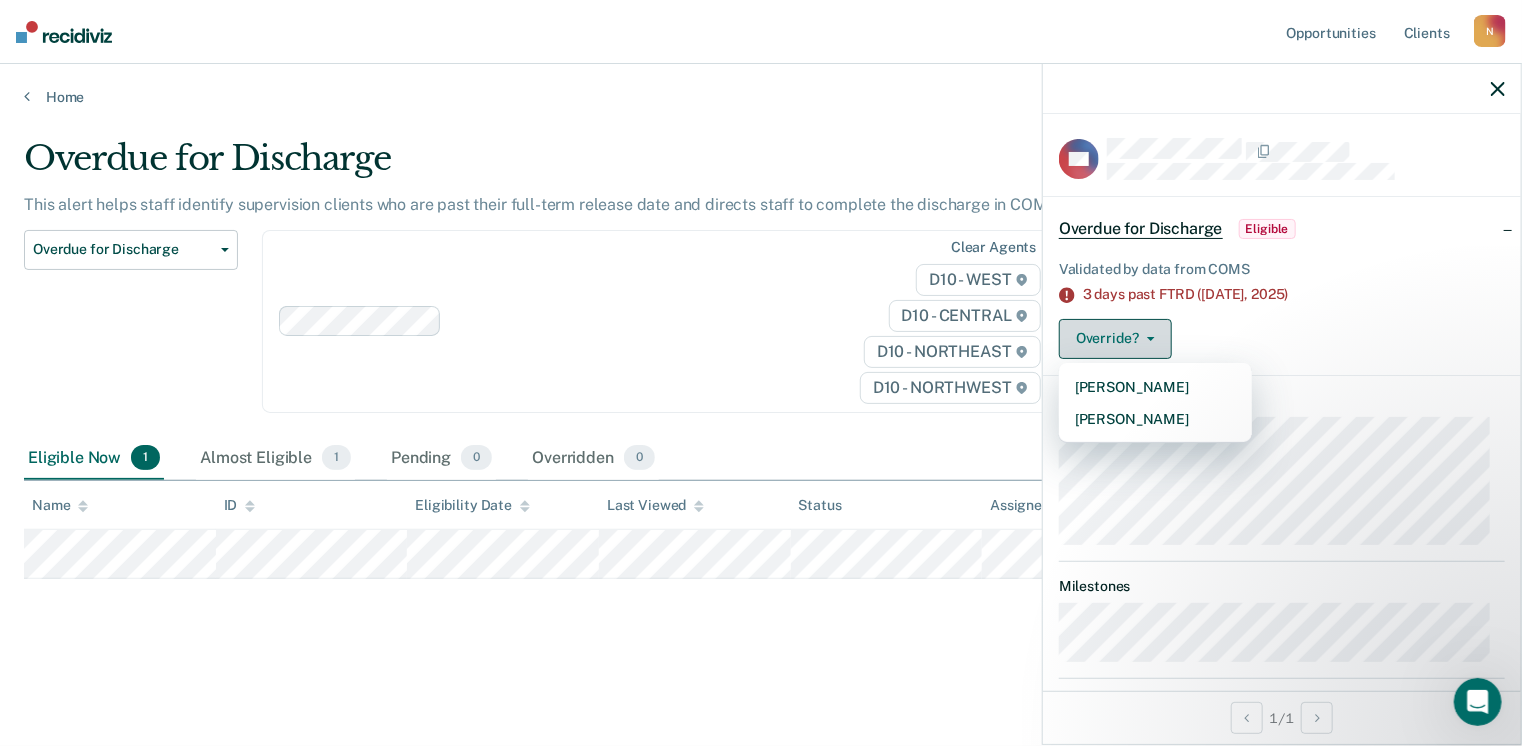 click on "Override?" at bounding box center (1115, 339) 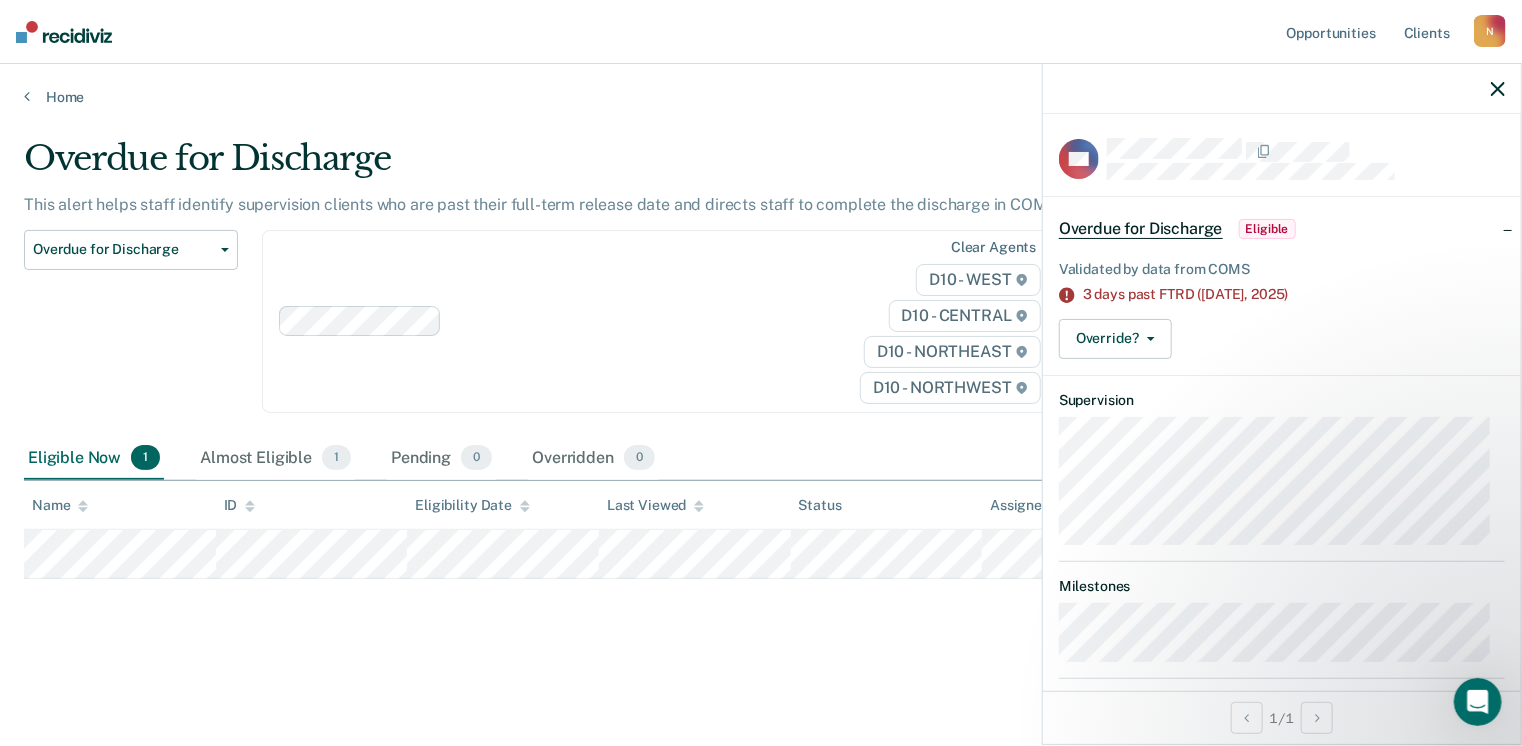 click on "Eligible" at bounding box center (1267, 229) 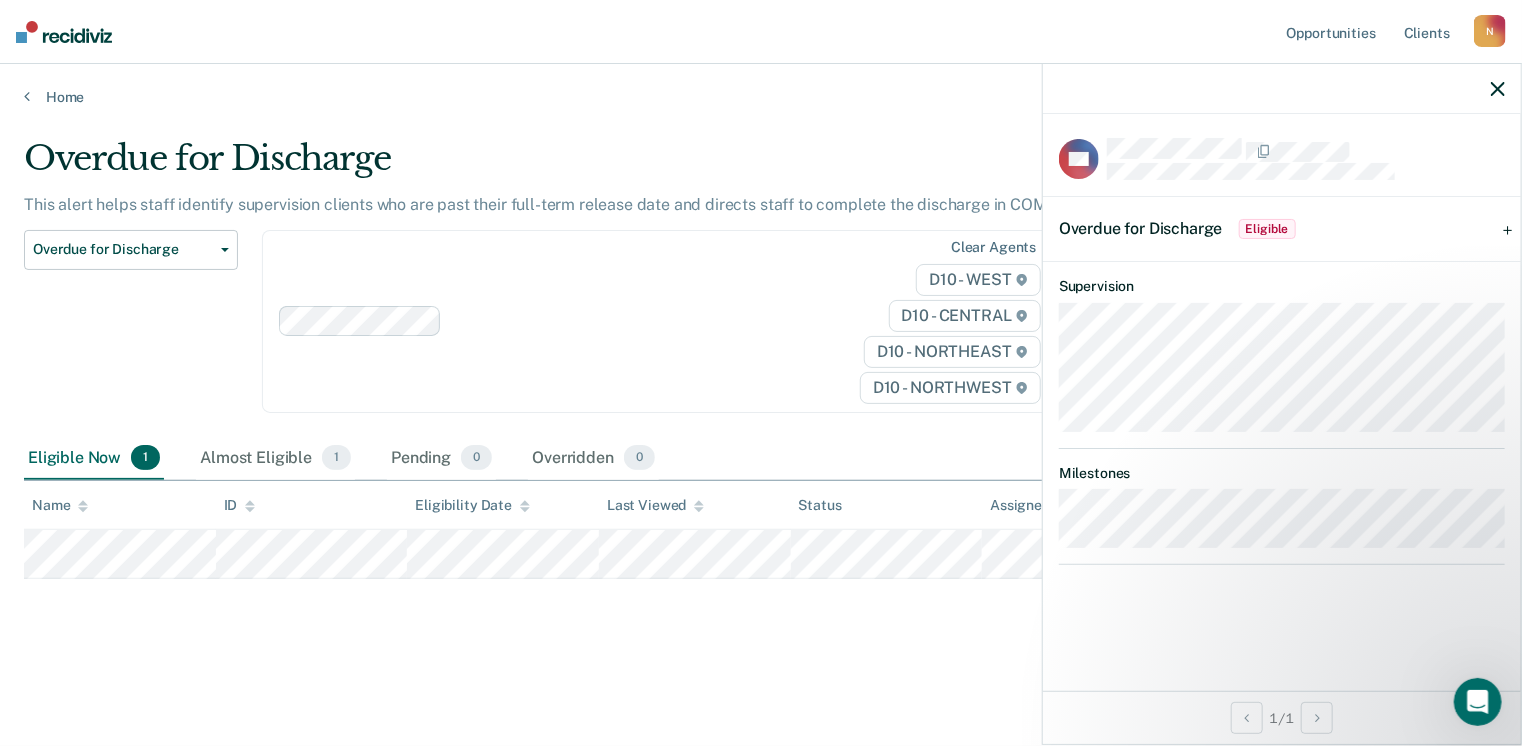 click on "DH   Overdue for Discharge Eligible Validated by data from COMS 3 days past FTRD ([DATE]) Override? [PERSON_NAME] Mark Overridden Supervision Milestones" at bounding box center [1282, 402] 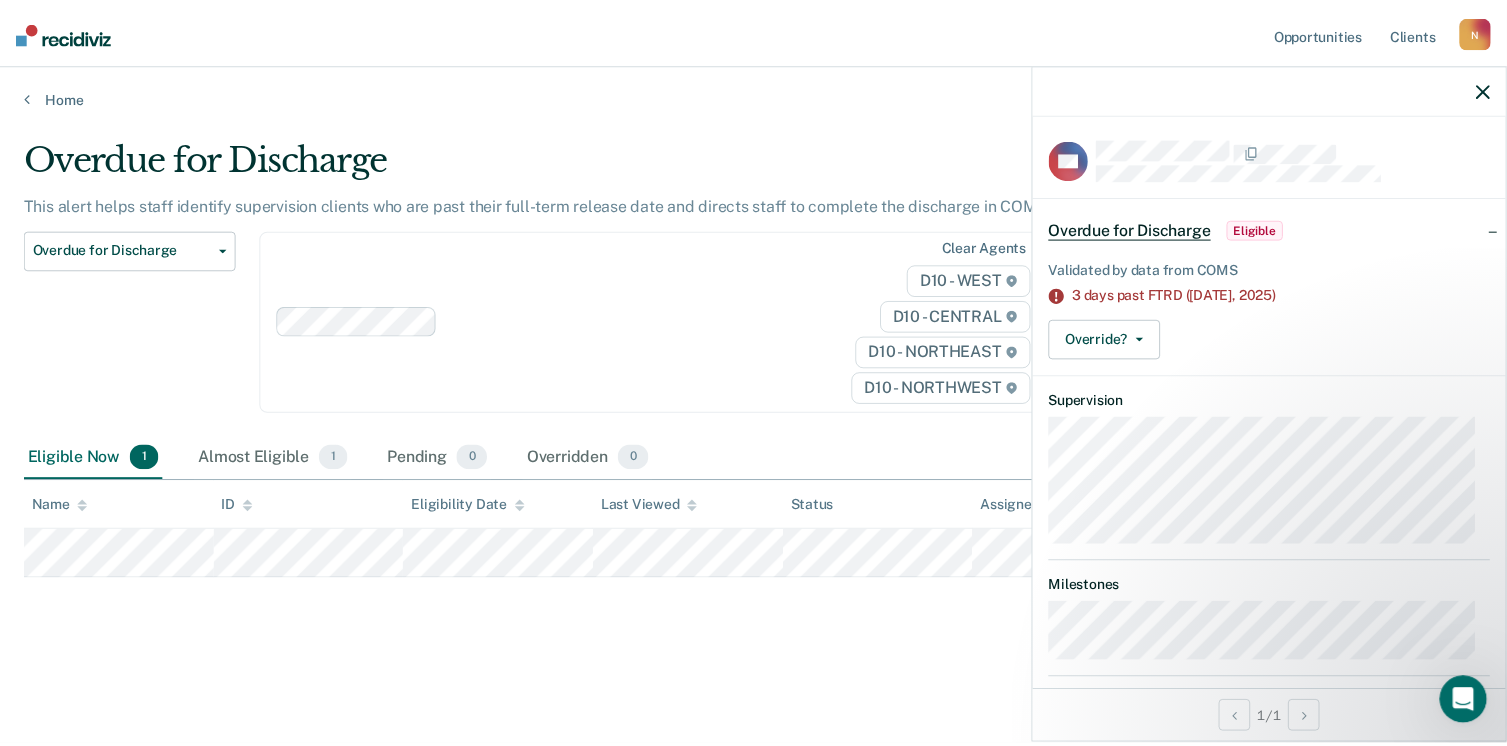 scroll, scrollTop: 23, scrollLeft: 0, axis: vertical 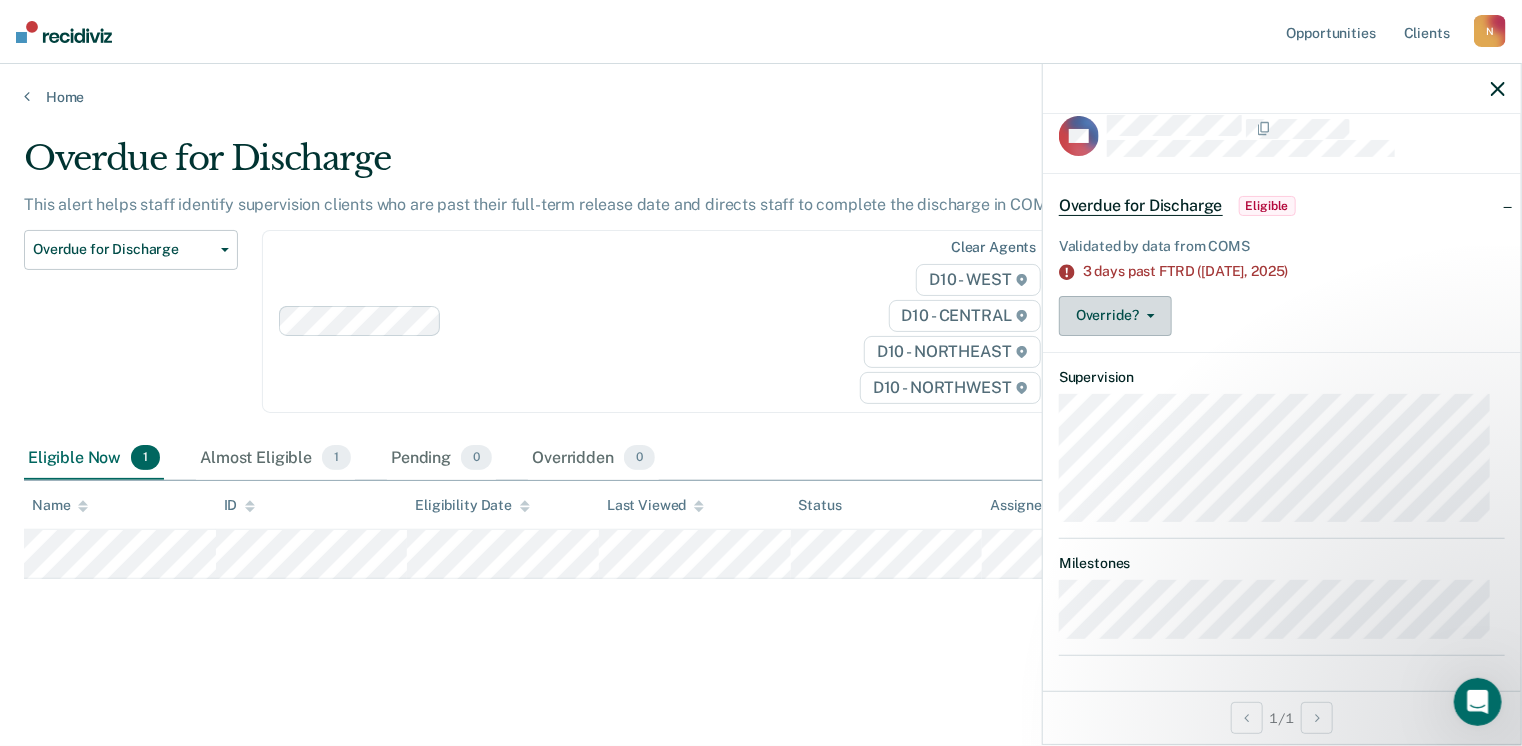 click on "Override?" at bounding box center [1115, 316] 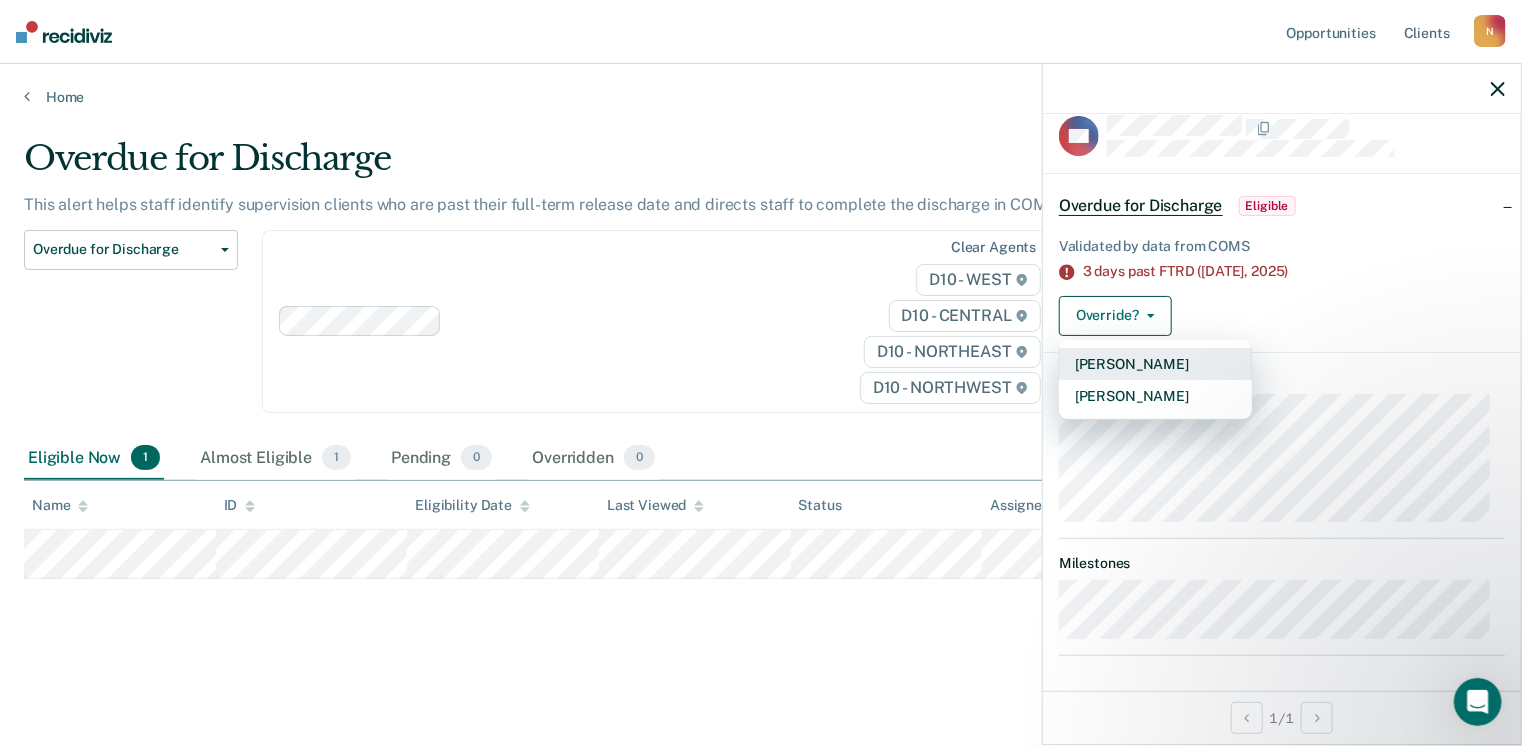 click on "[PERSON_NAME]" at bounding box center [1155, 364] 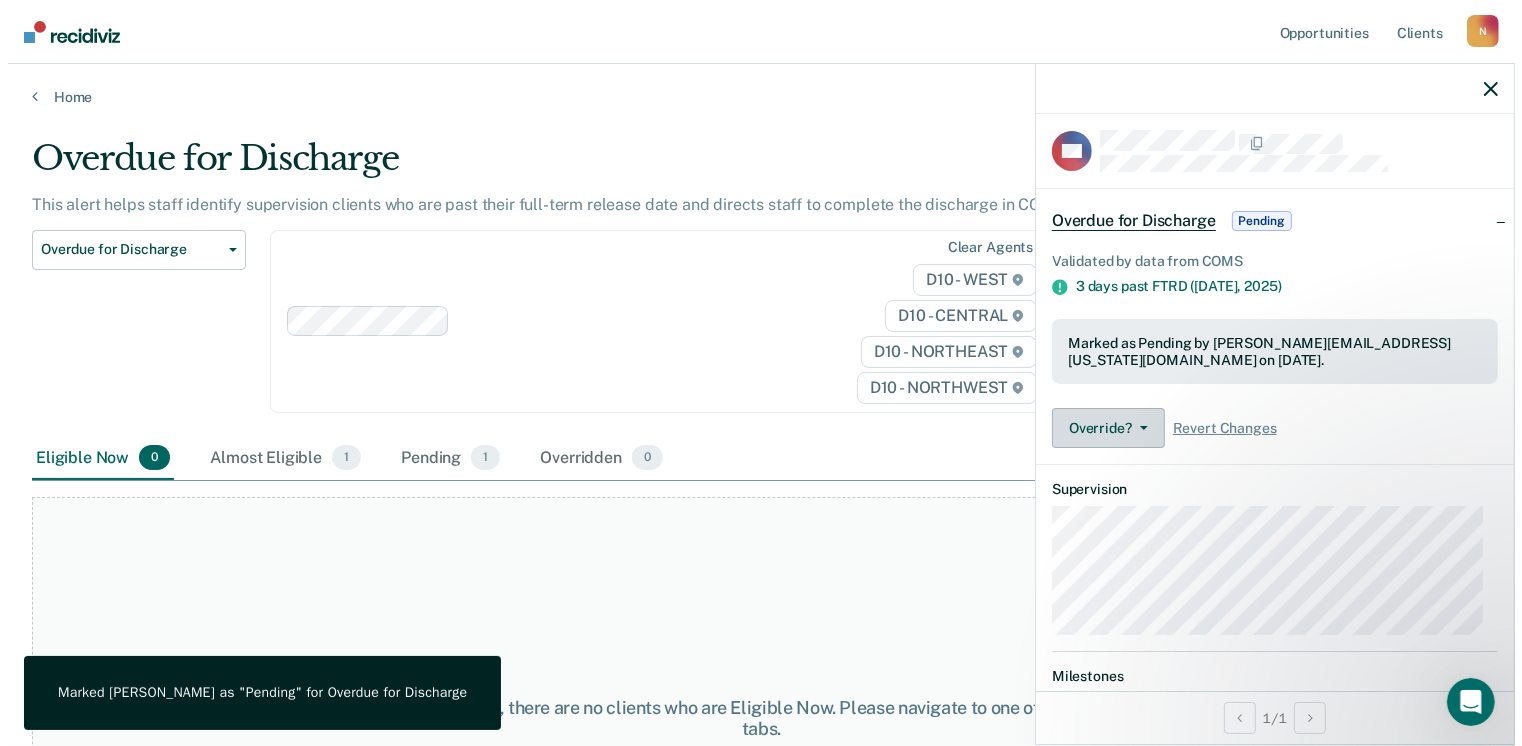 scroll, scrollTop: 0, scrollLeft: 0, axis: both 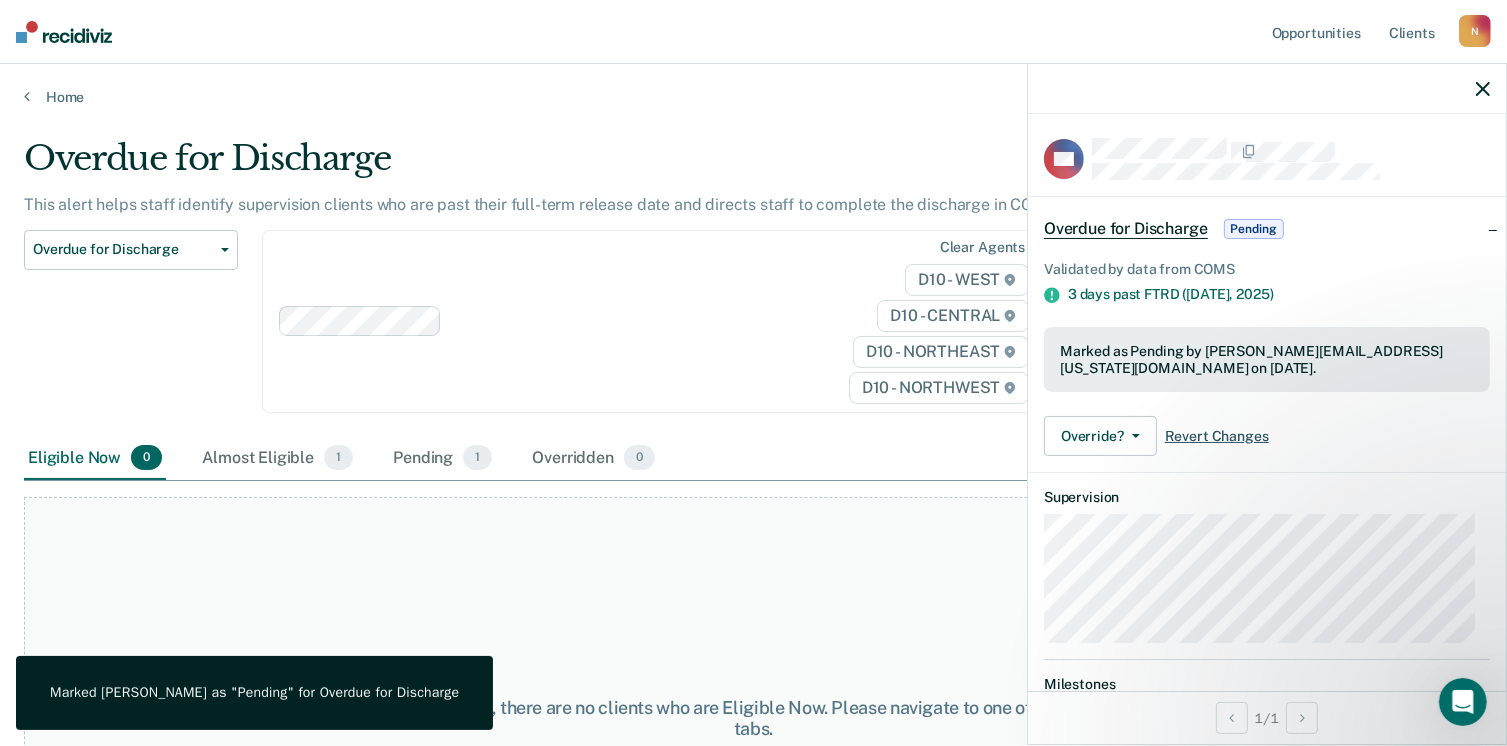 click on "Revert Changes" at bounding box center (1217, 436) 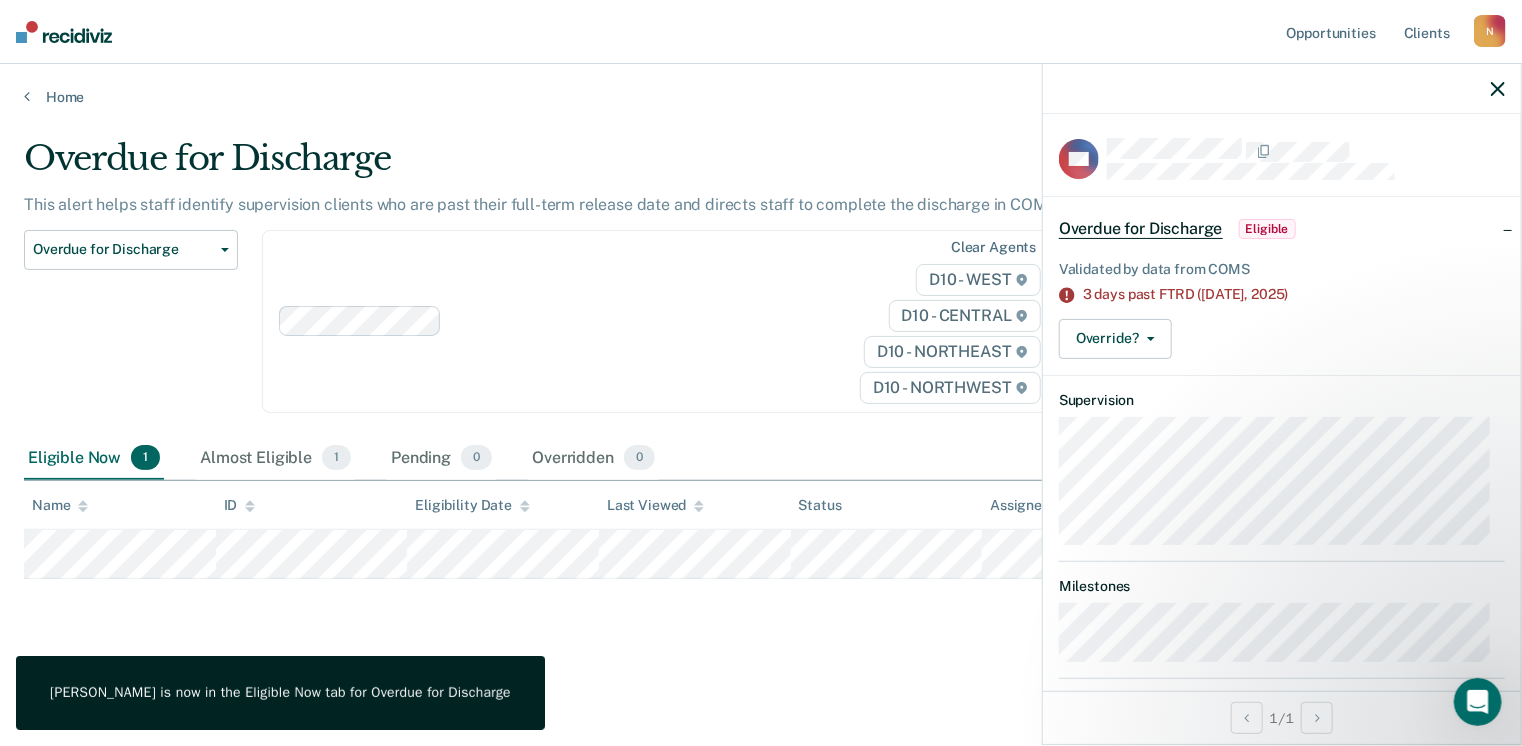 click on "Eligible" at bounding box center [1267, 229] 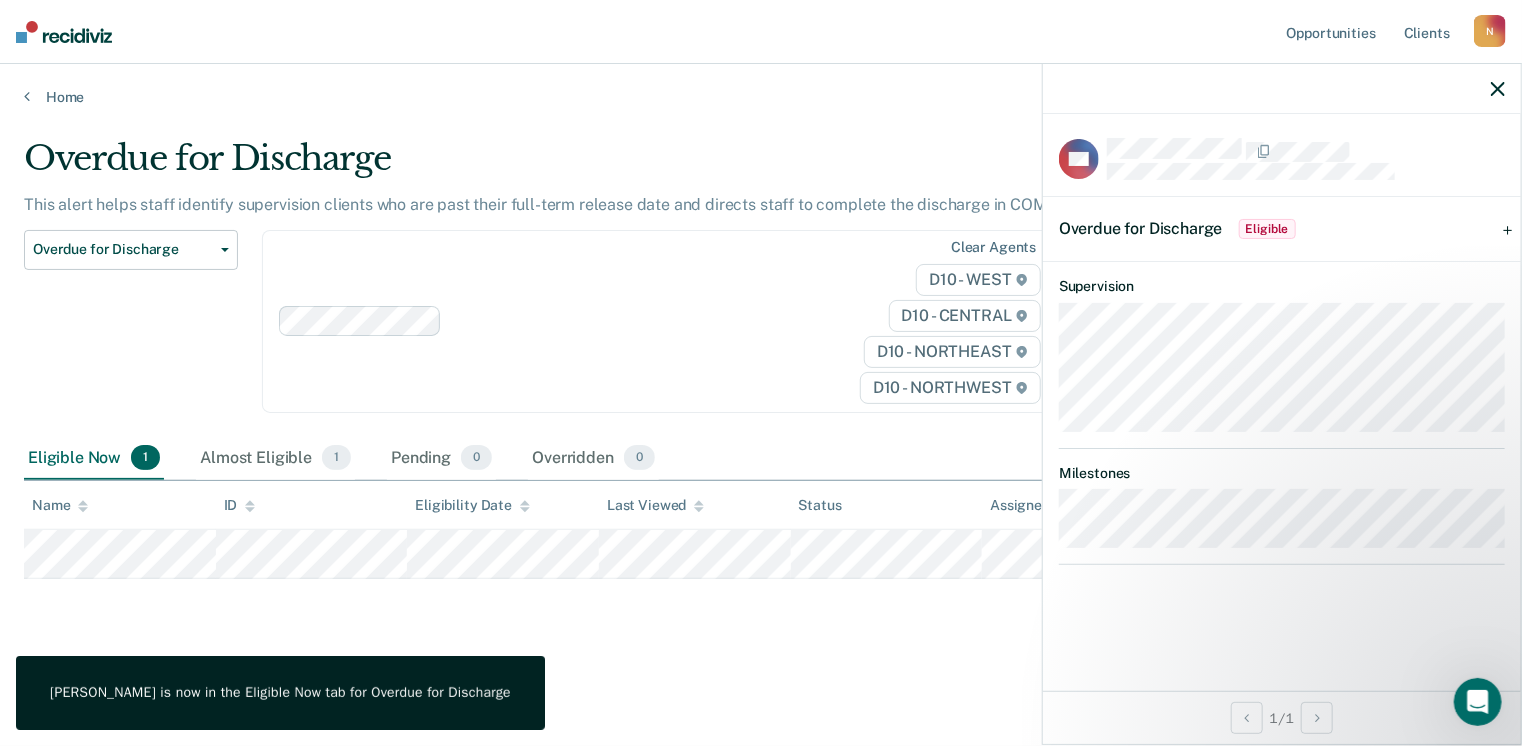 click on "Eligible" at bounding box center (1267, 229) 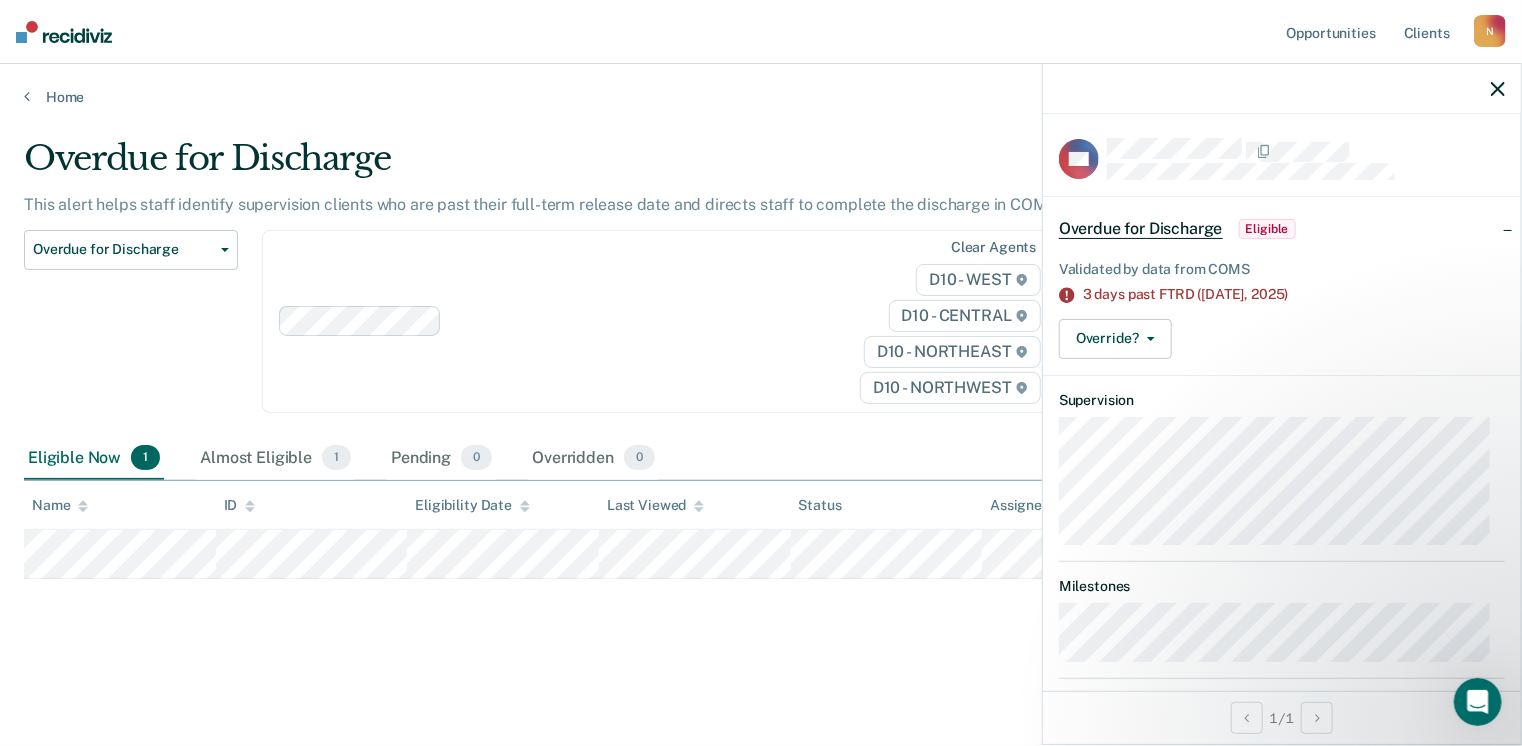 click on "Overdue for Discharge" at bounding box center [1141, 229] 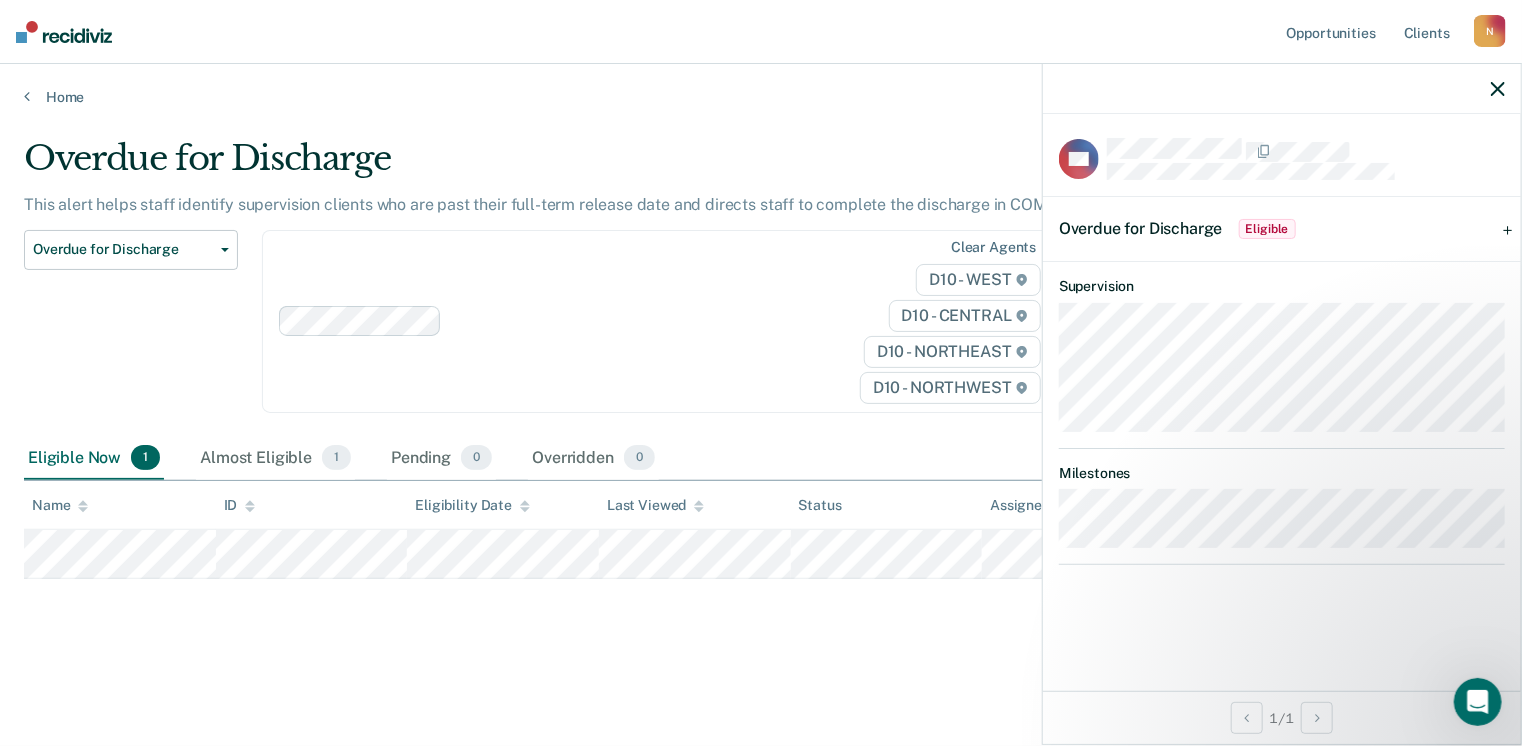 click 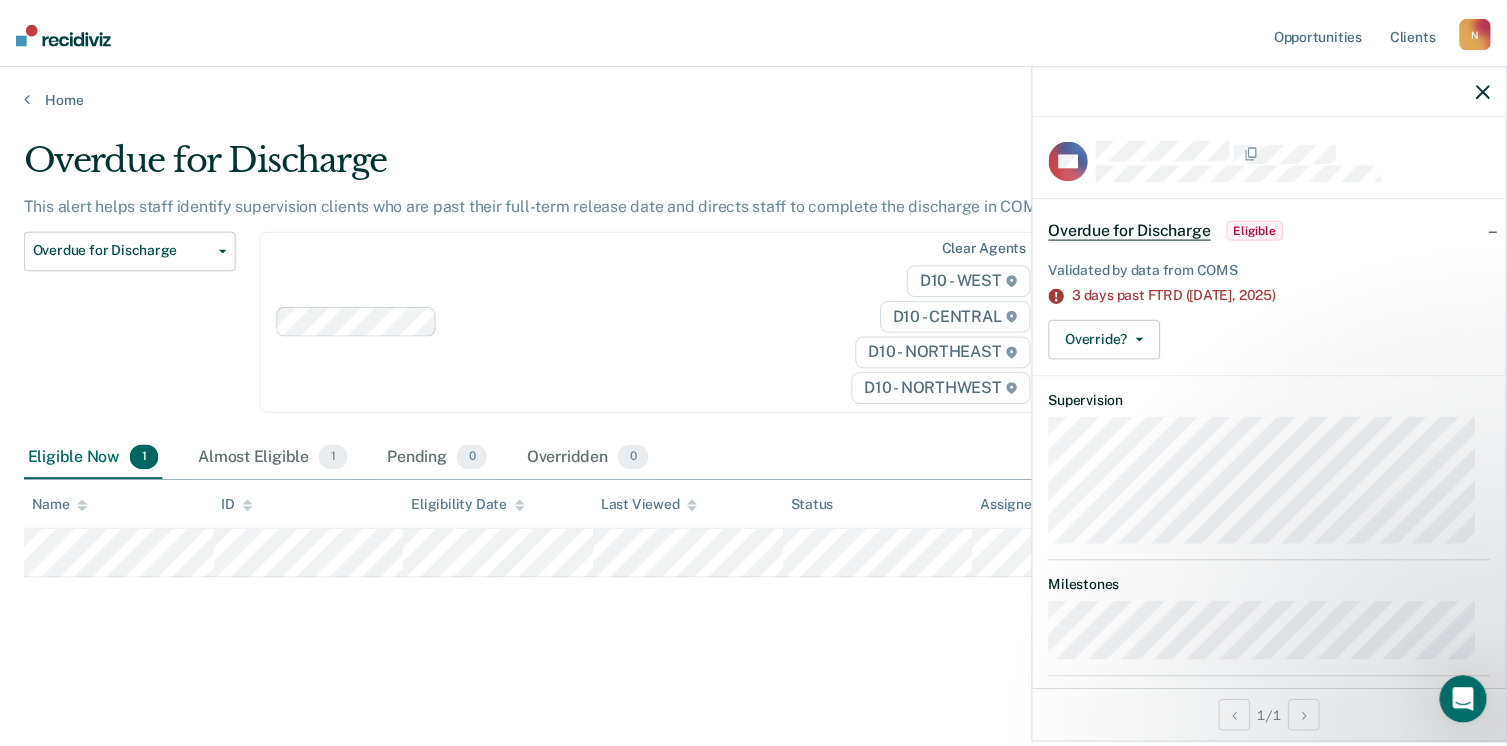 scroll, scrollTop: 23, scrollLeft: 0, axis: vertical 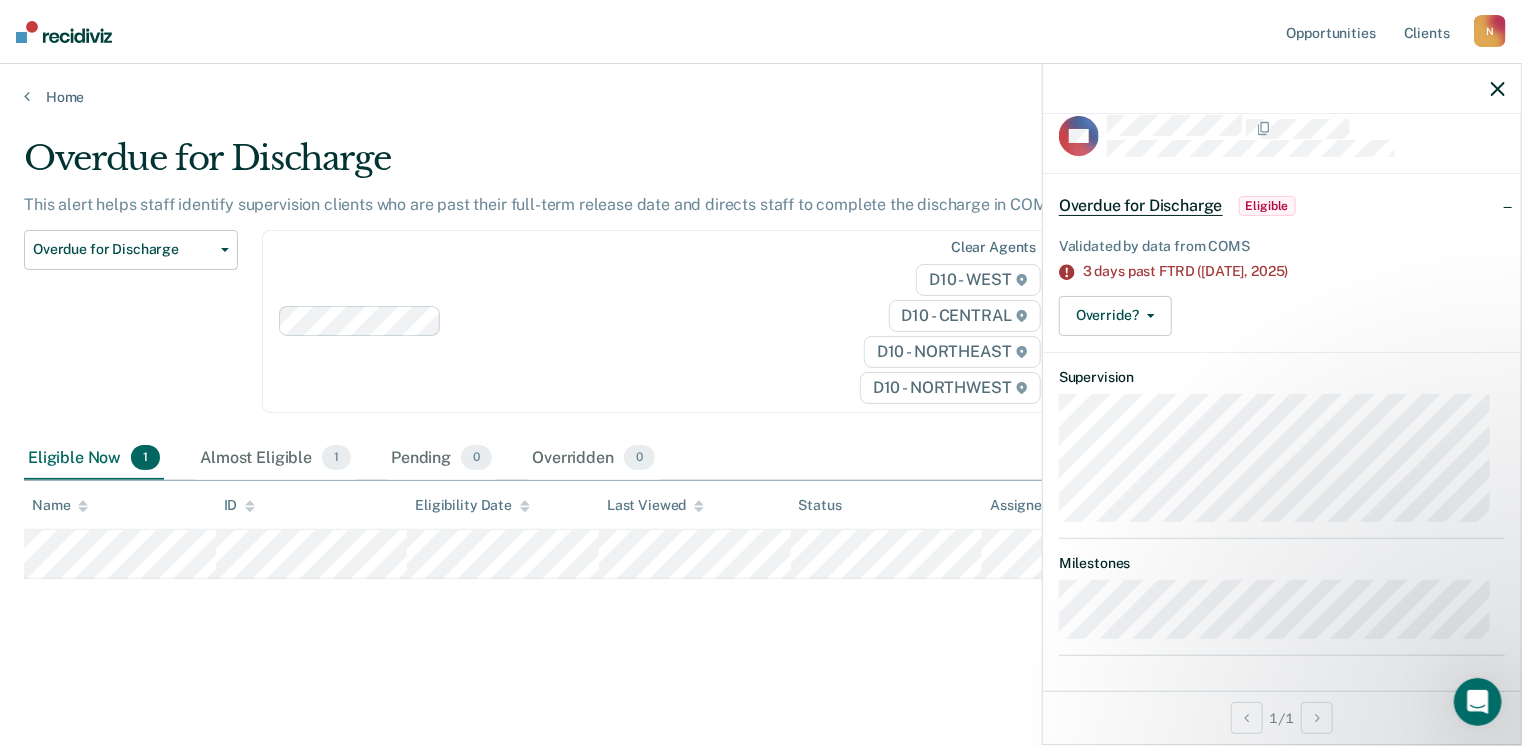 click on "Overdue for Discharge   This alert helps staff identify supervision clients who are past their full-term release date and directs staff to complete the discharge in COMS. Overdue for Discharge Classification Review Early Discharge Minimum Telephone Reporting Overdue for Discharge Supervision Level Mismatch Clear   agents D10 - WEST   D10 - CENTRAL   D10 - NORTHEAST   D10 - NORTHWEST   Eligible Now 1 Almost Eligible 1 Pending 0 Overridden 0
To pick up a draggable item, press the space bar.
While dragging, use the arrow keys to move the item.
Press space again to drop the item in its new position, or press escape to cancel.
Name ID Eligibility Date Last Viewed Status Assigned to" at bounding box center (761, 399) 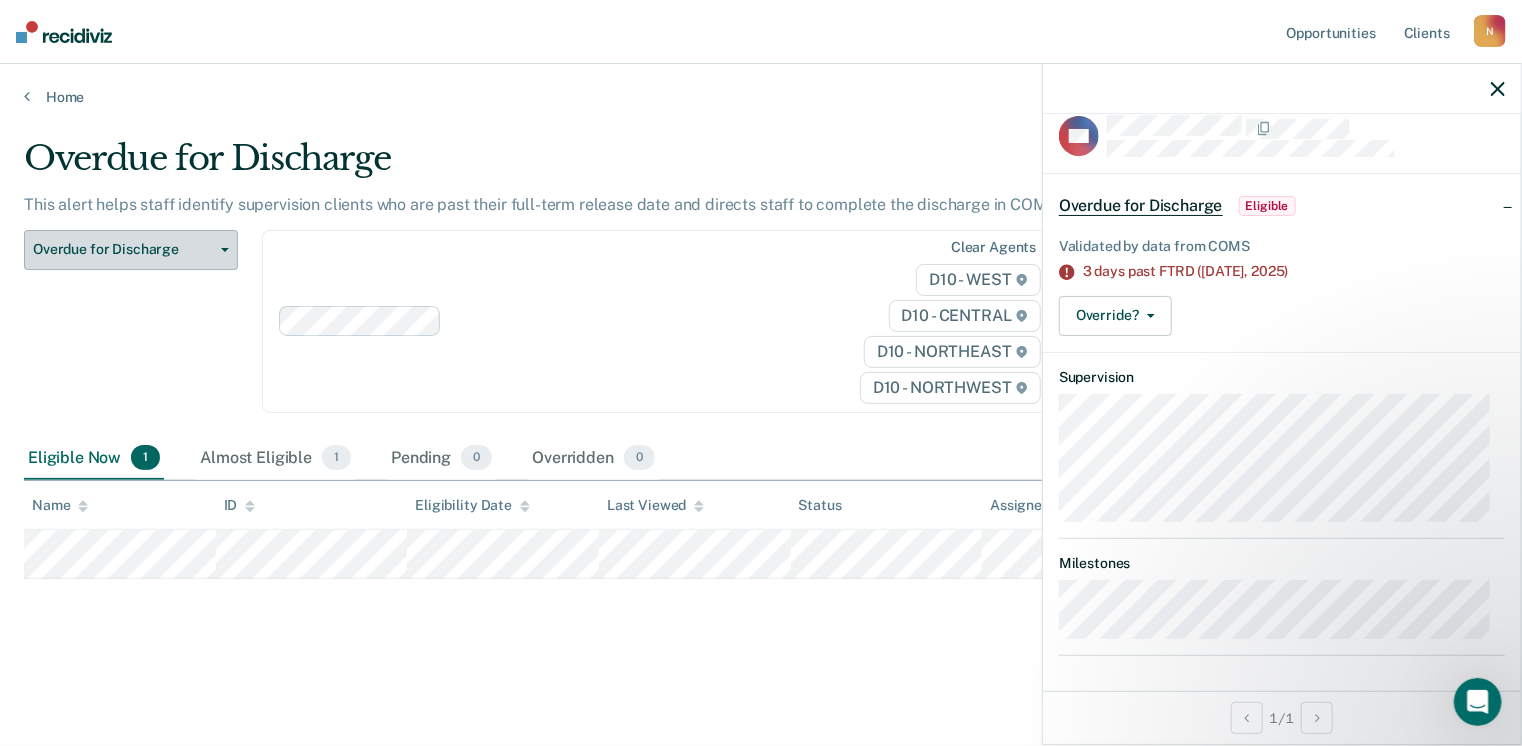 click on "Overdue for Discharge" at bounding box center (123, 249) 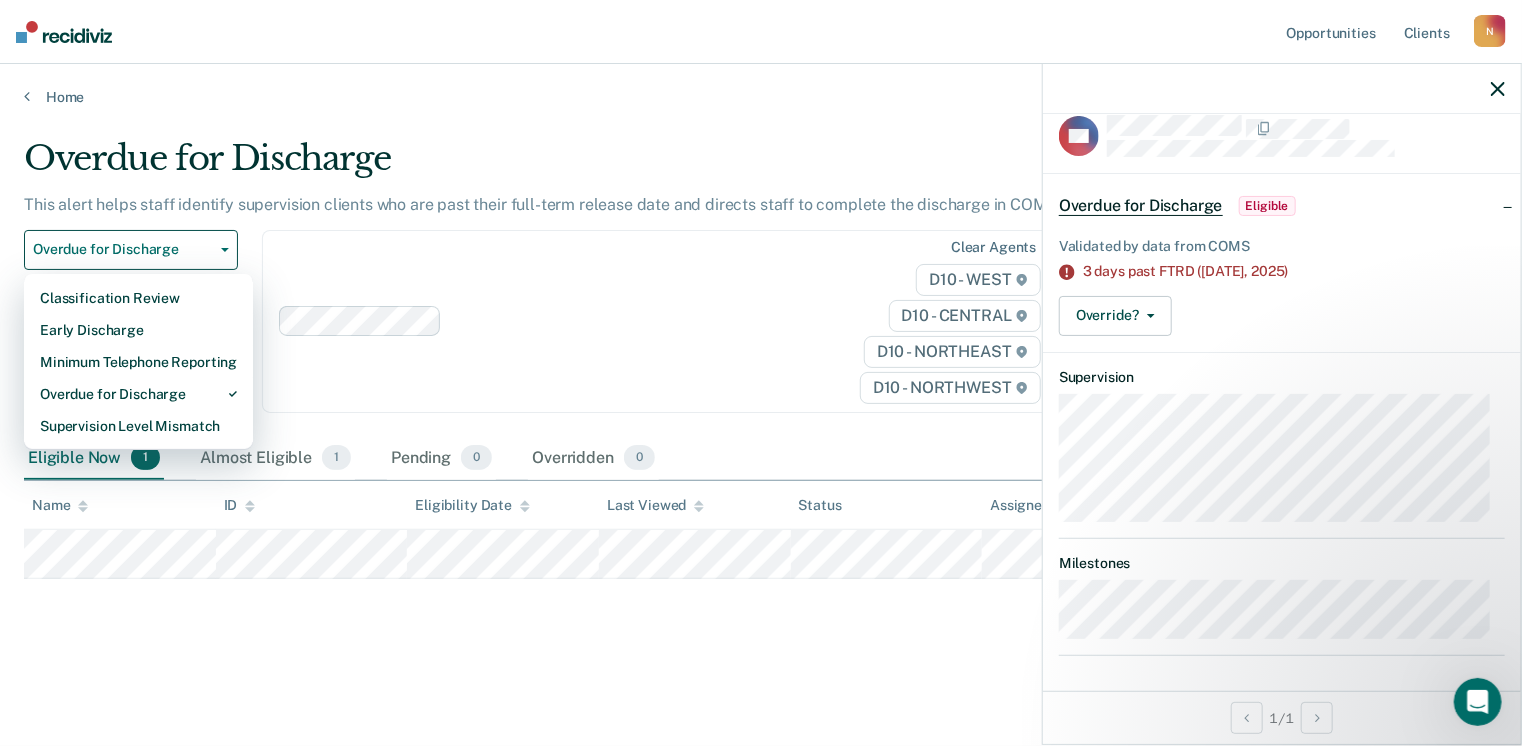 click at bounding box center (631, 321) 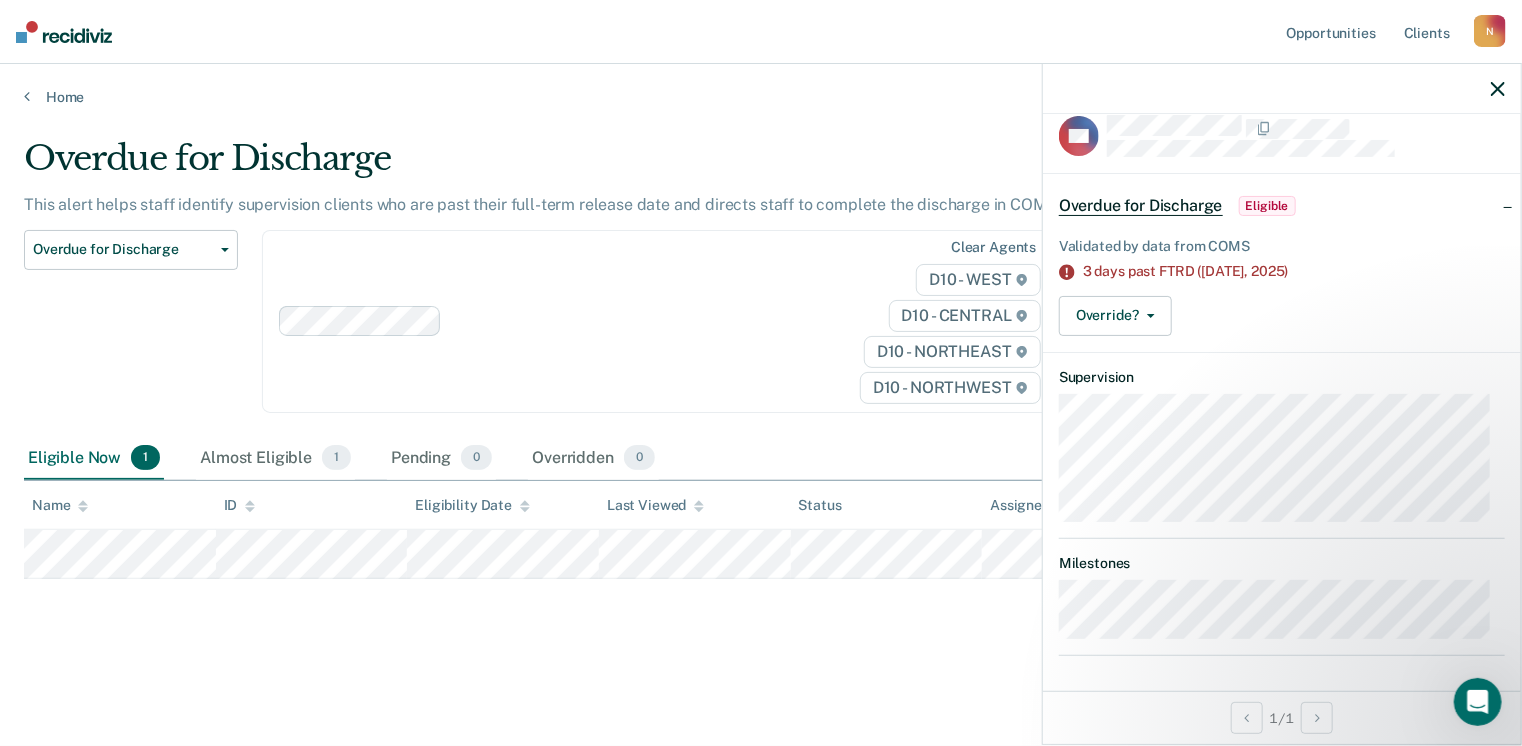 click on "Overdue for Discharge   This alert helps staff identify supervision clients who are past their full-term release date and directs staff to complete the discharge in COMS. Overdue for Discharge Classification Review Early Discharge Minimum Telephone Reporting Overdue for Discharge Supervision Level Mismatch Clear   agents D10 - WEST   D10 - CENTRAL   D10 - NORTHEAST   D10 - NORTHWEST   Eligible Now 1 Almost Eligible 1 Pending 0 Overridden 0
To pick up a draggable item, press the space bar.
While dragging, use the arrow keys to move the item.
Press space again to drop the item in its new position, or press escape to cancel.
Name ID Eligibility Date Last Viewed Status Assigned to" at bounding box center (761, 423) 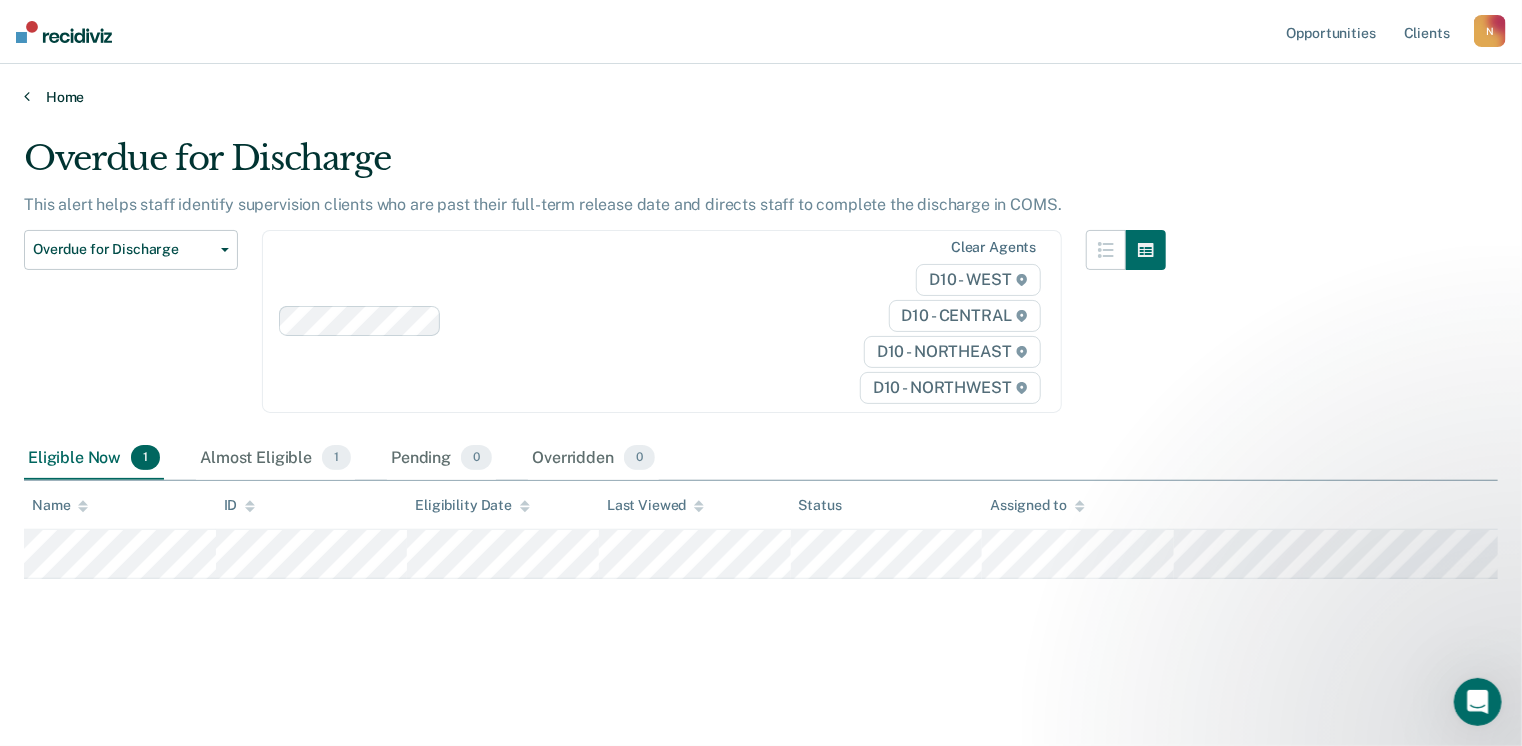 click on "Home" at bounding box center (761, 97) 